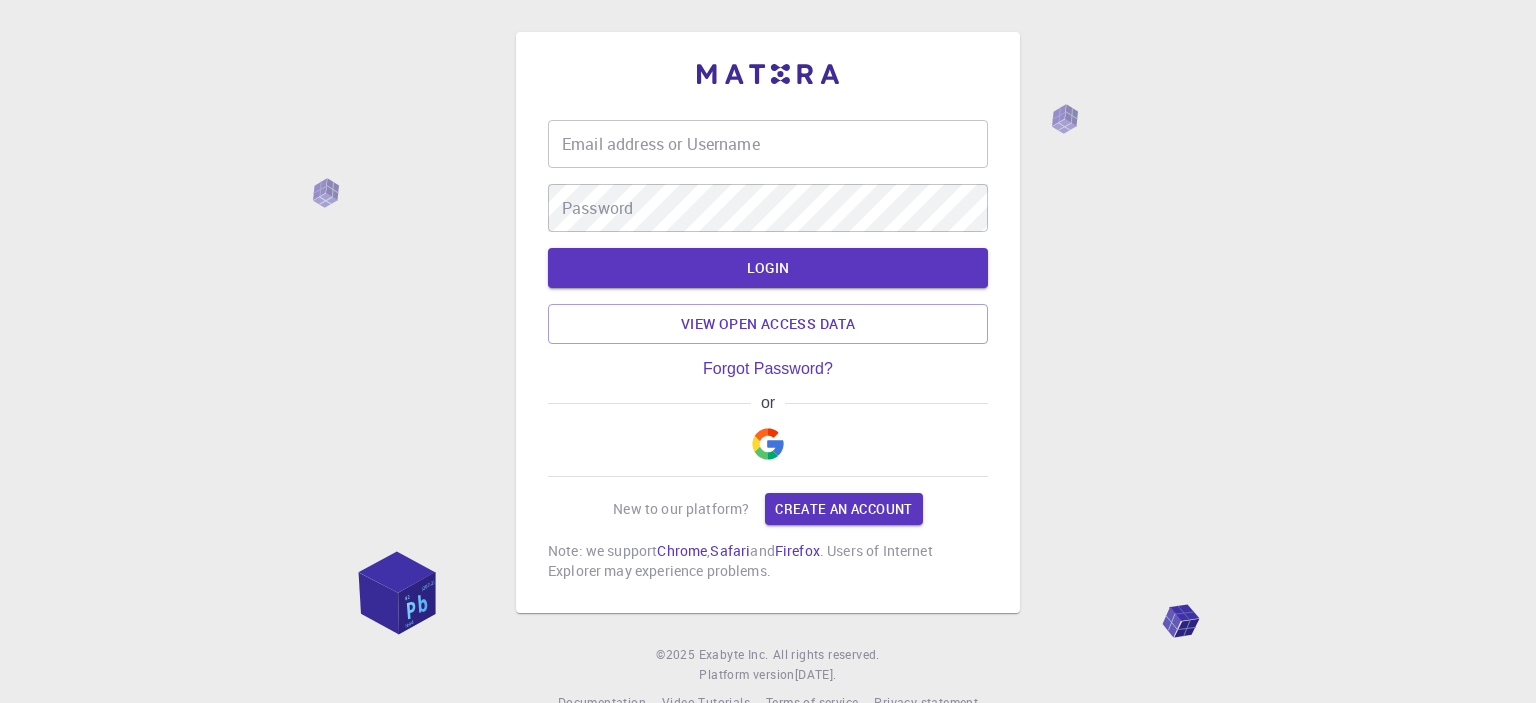 scroll, scrollTop: 0, scrollLeft: 0, axis: both 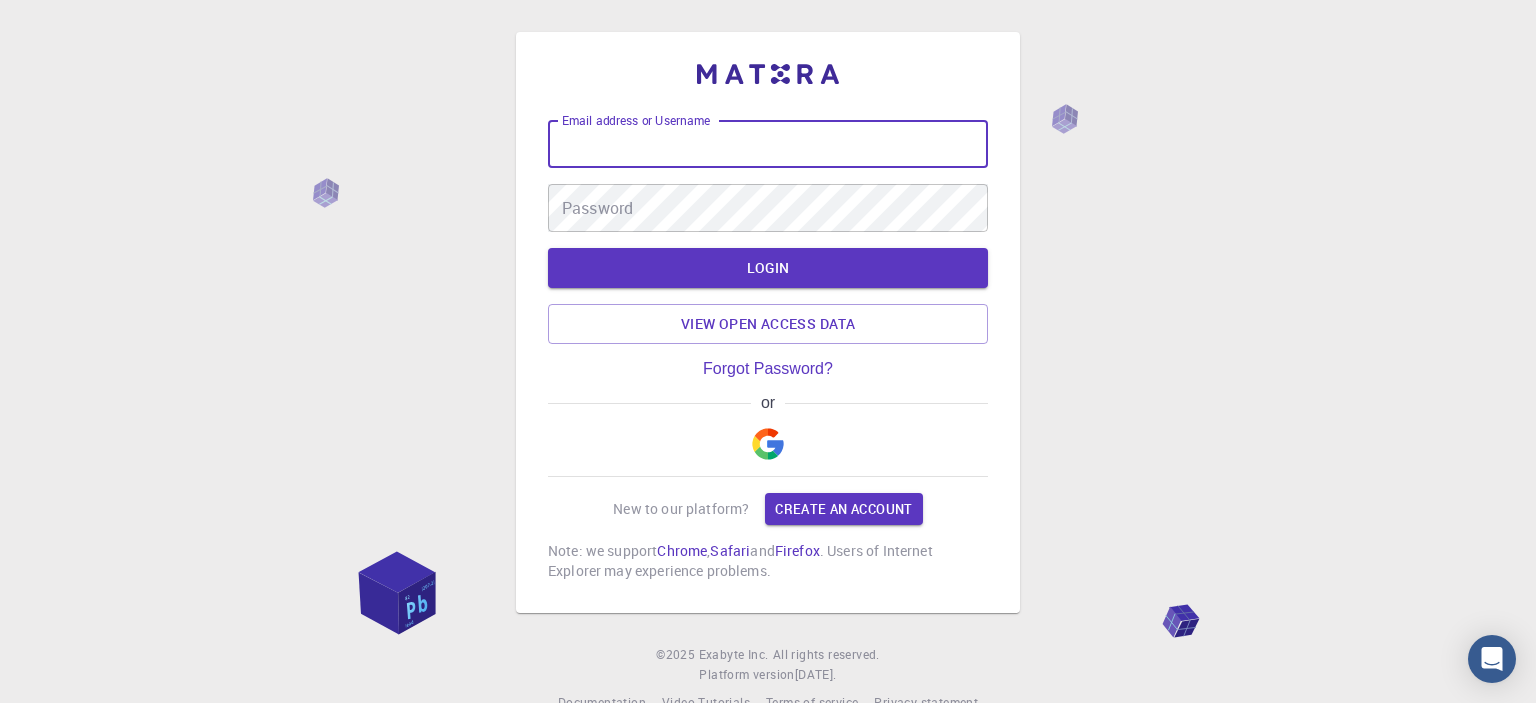 click on "Email address or Username" at bounding box center (768, 144) 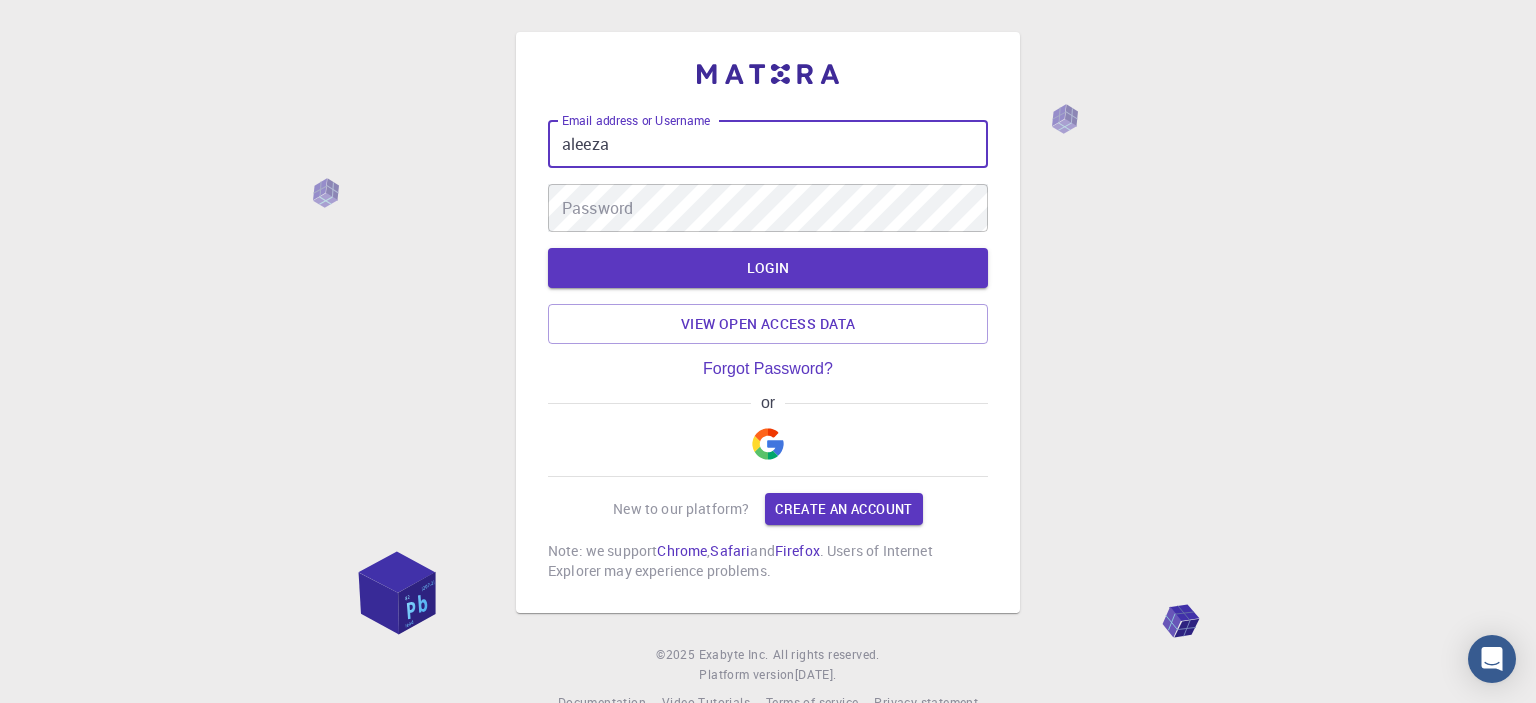 type on "aleeza" 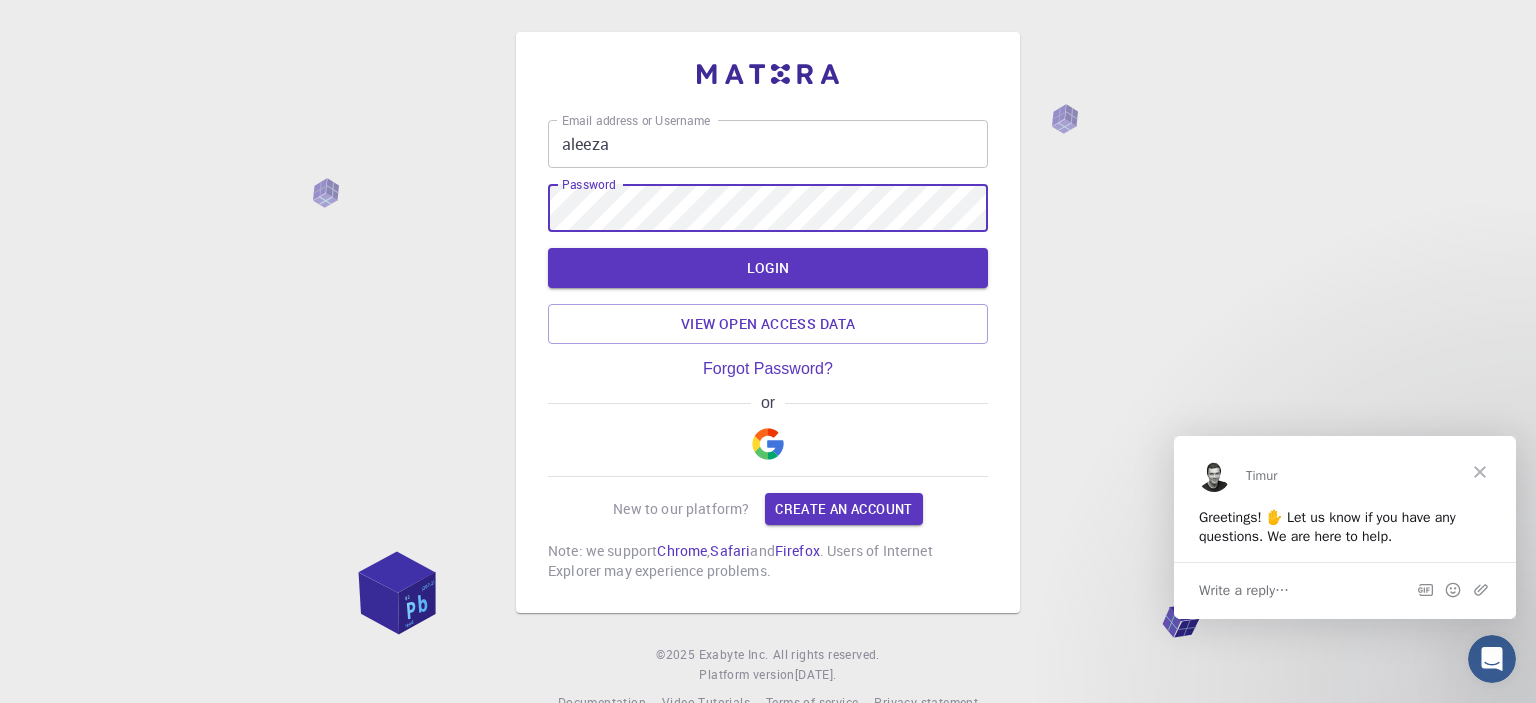 scroll, scrollTop: 0, scrollLeft: 0, axis: both 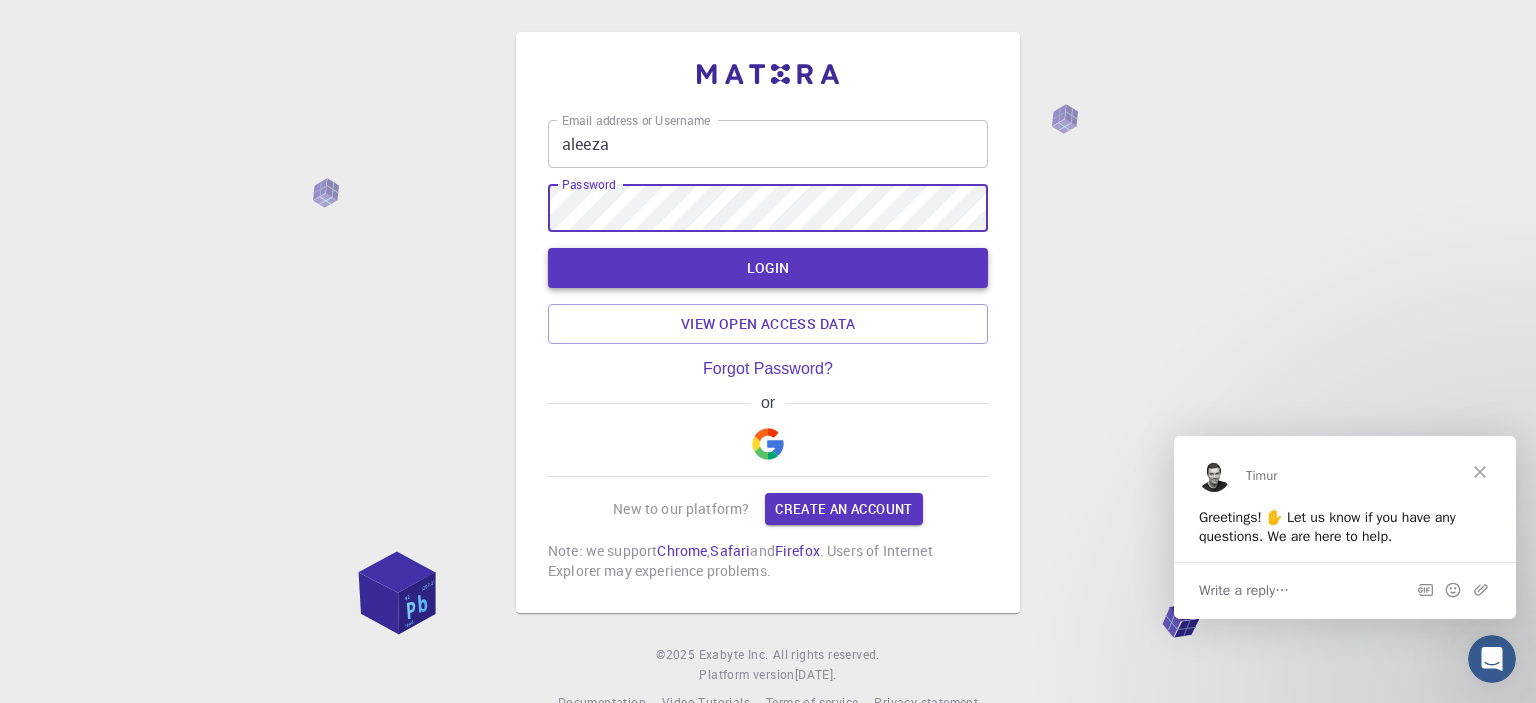 click on "LOGIN" at bounding box center (768, 268) 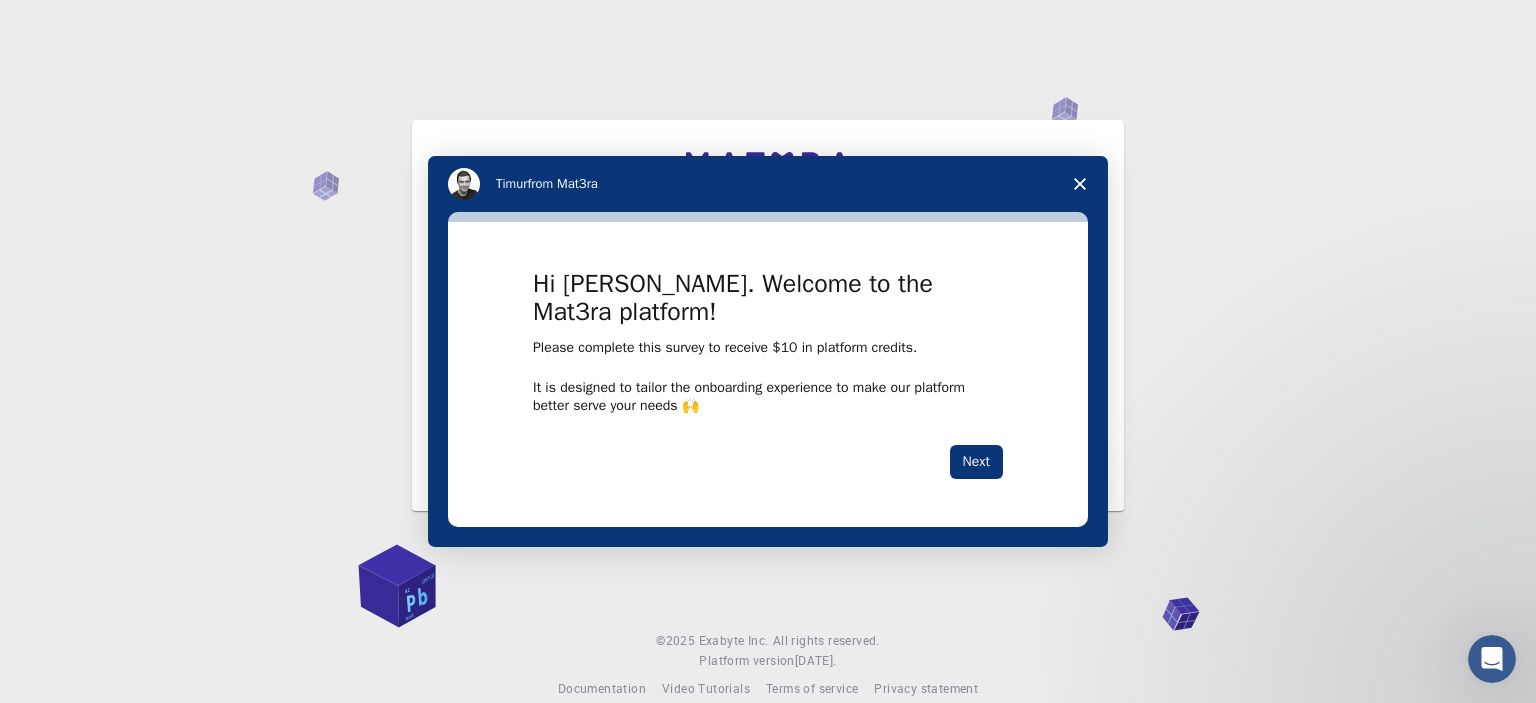 scroll, scrollTop: 0, scrollLeft: 0, axis: both 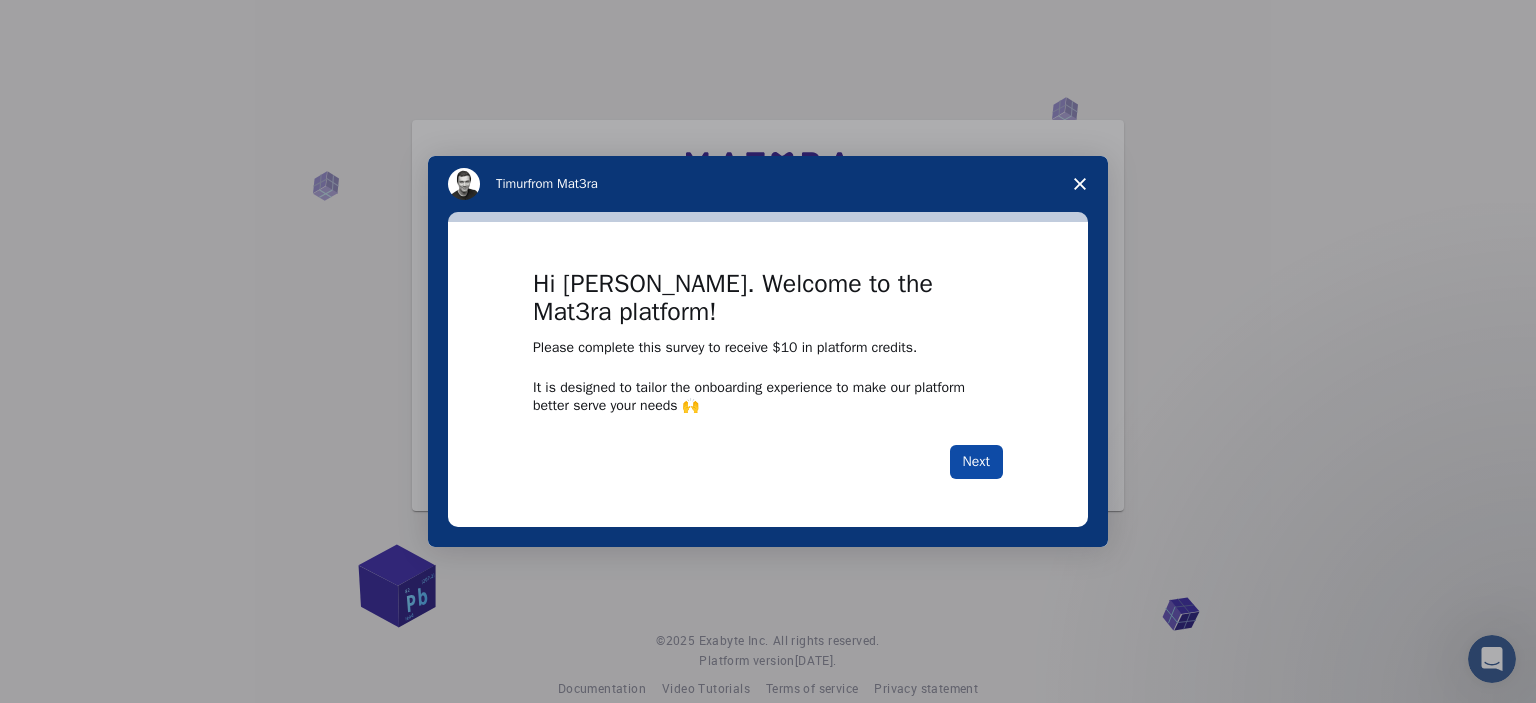 click on "Next" at bounding box center [976, 462] 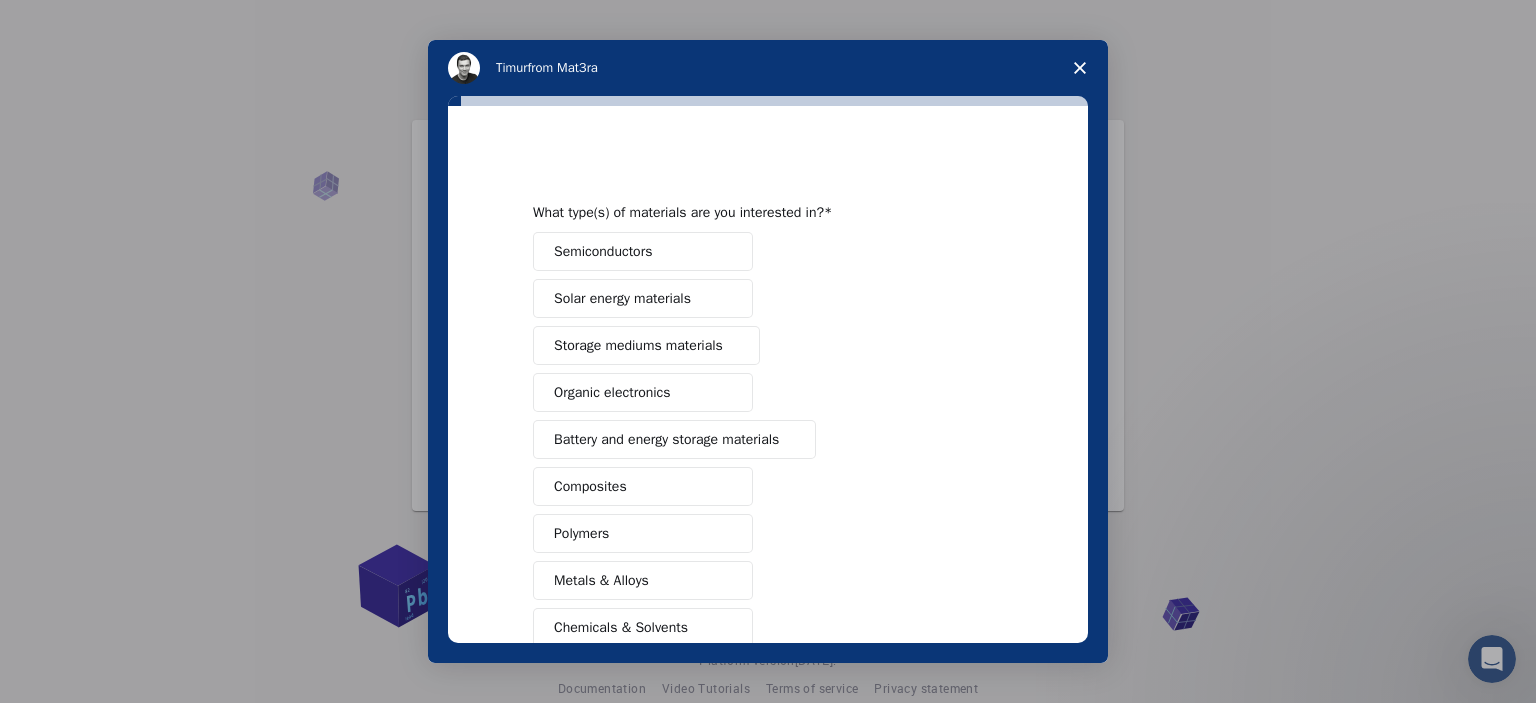 click on "Metals & Alloys" at bounding box center [643, 580] 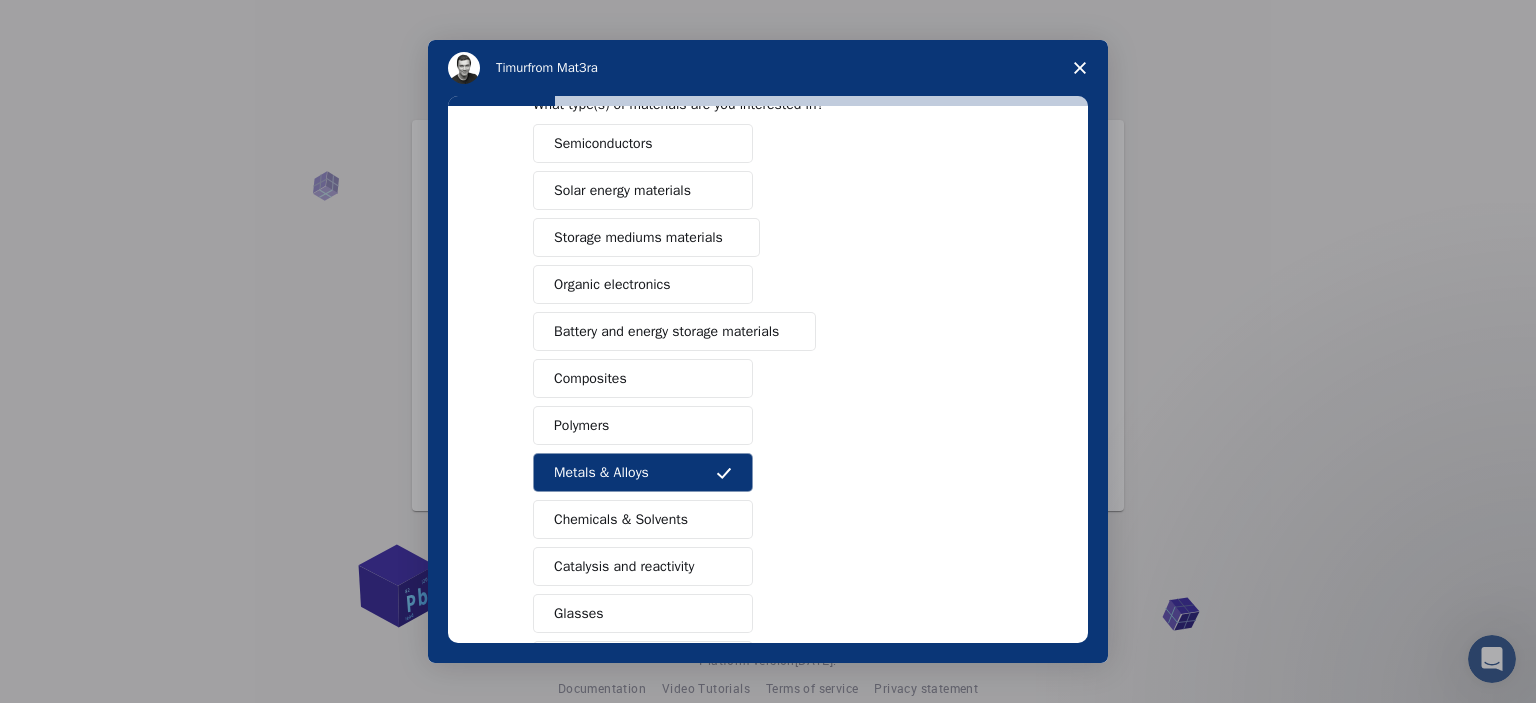 scroll, scrollTop: 109, scrollLeft: 0, axis: vertical 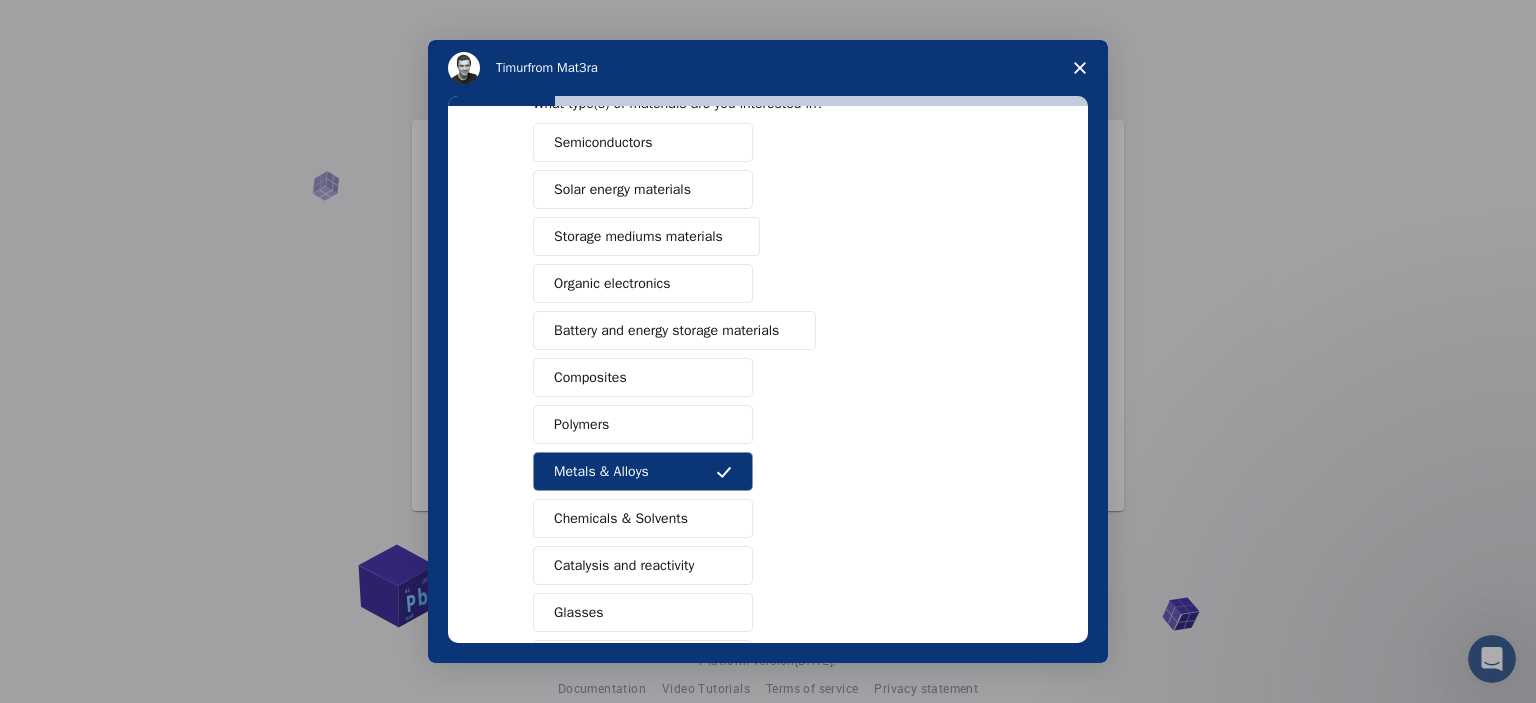 click on "Storage mediums materials" at bounding box center [638, 236] 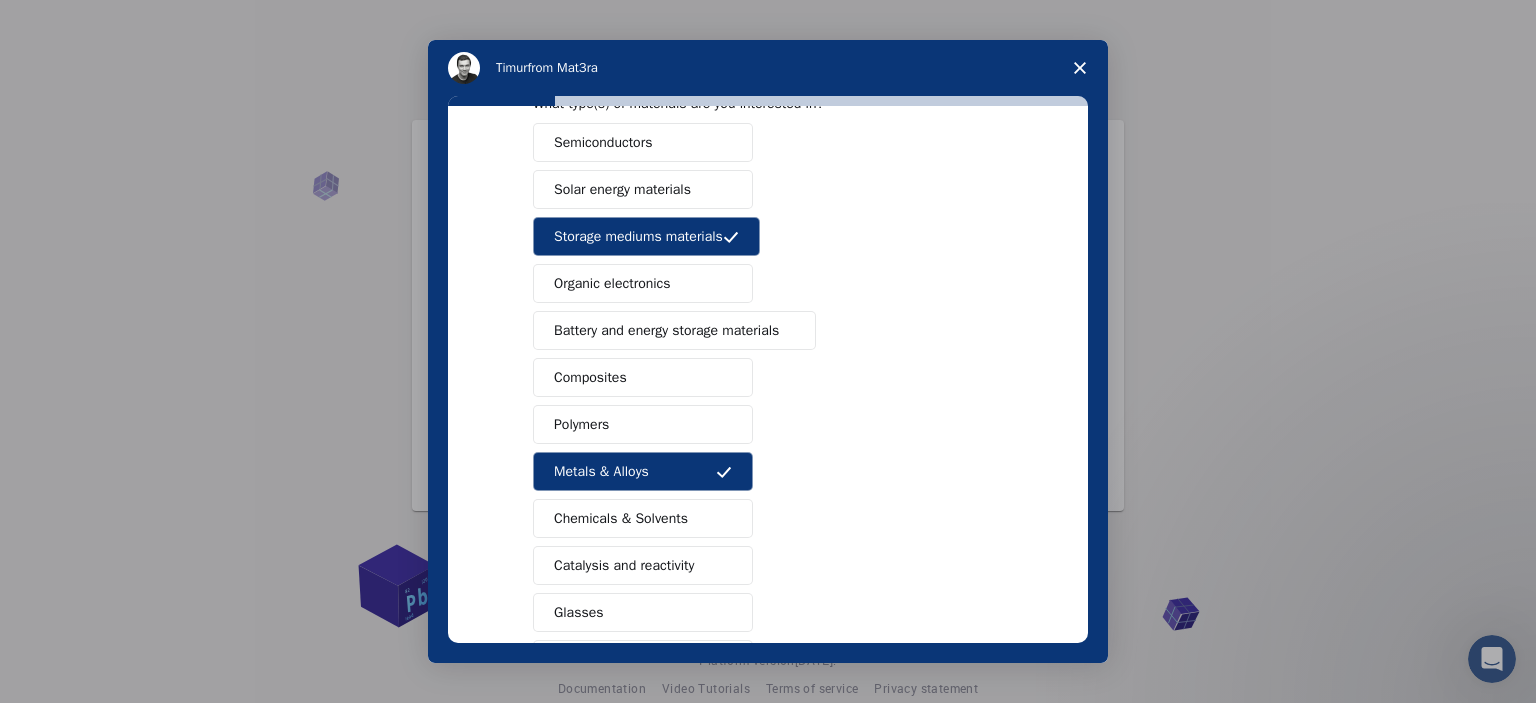 click on "Battery and energy storage materials" at bounding box center (674, 330) 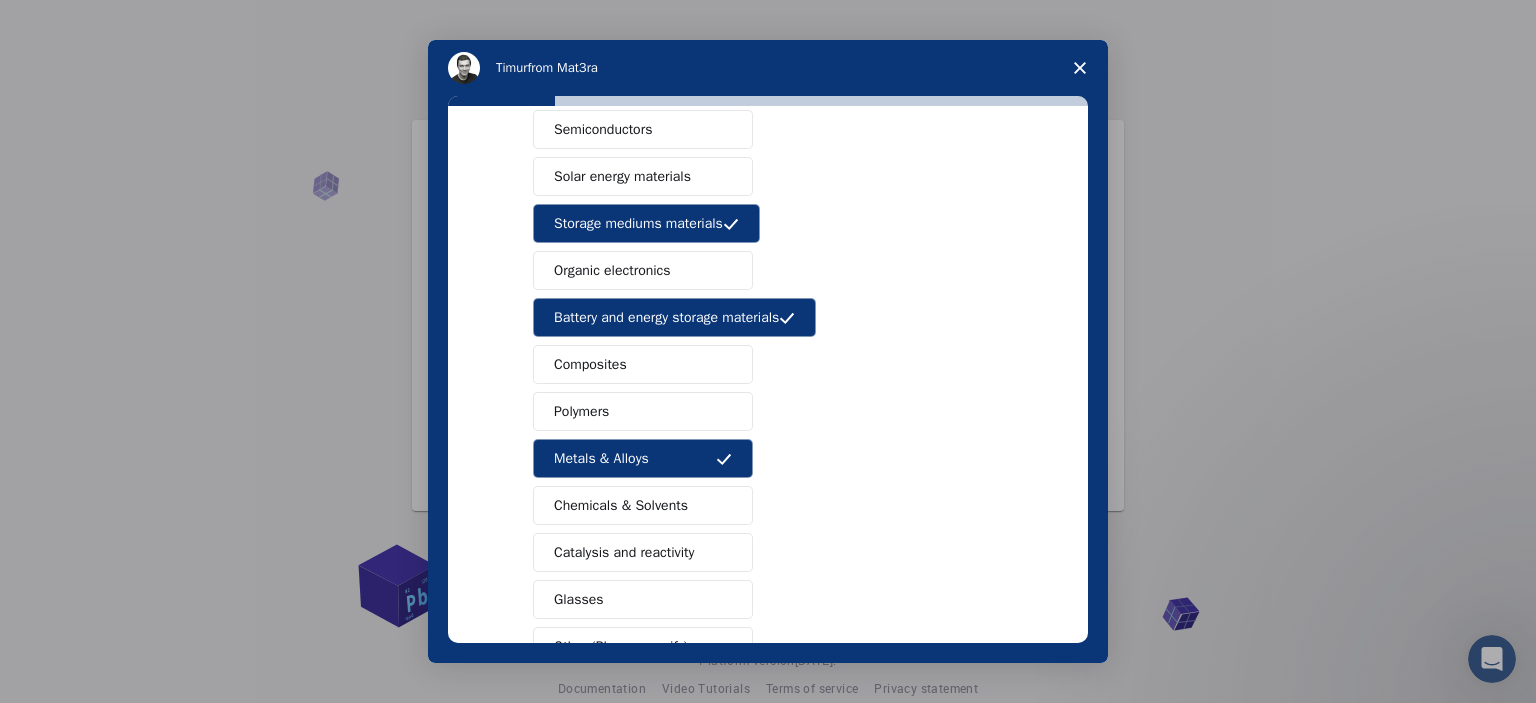 scroll, scrollTop: 153, scrollLeft: 0, axis: vertical 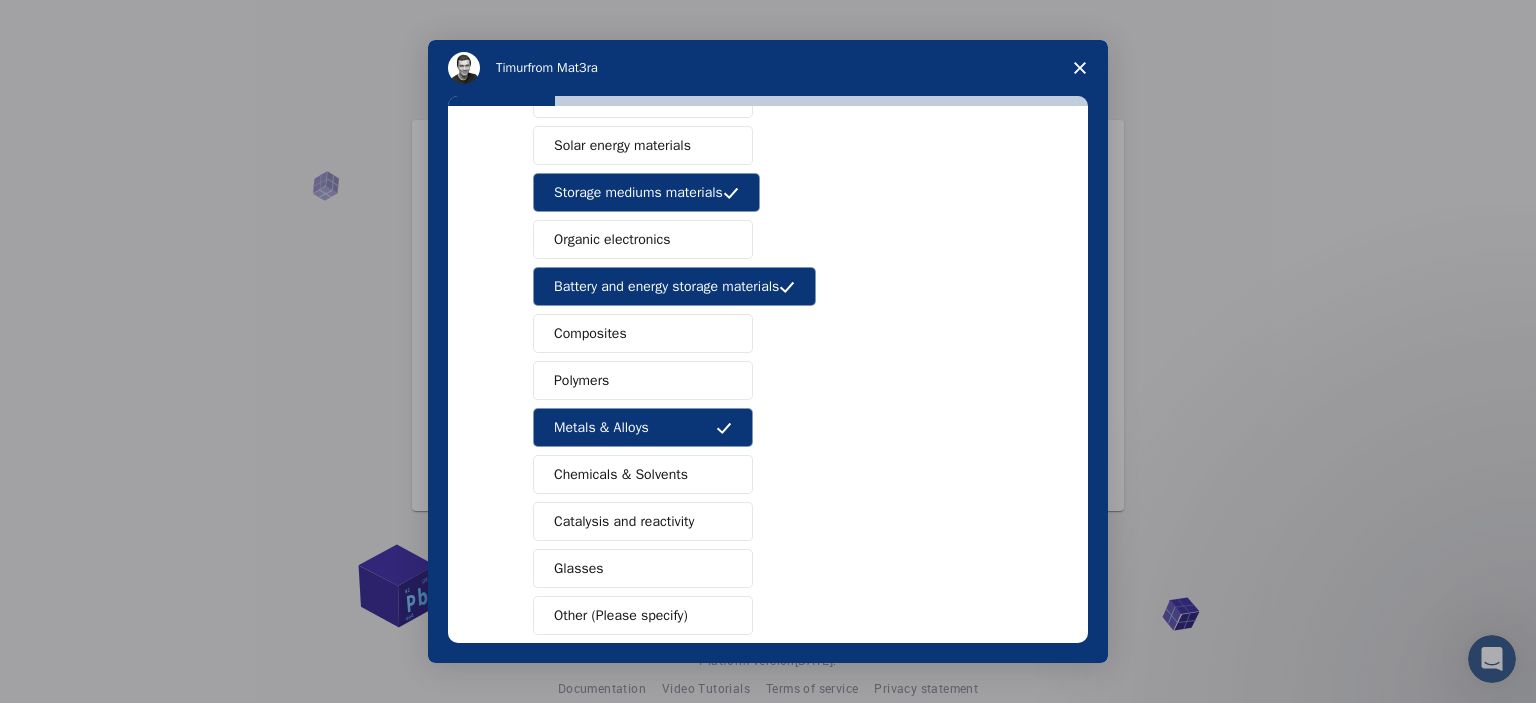 click on "Chemicals & Solvents" at bounding box center (621, 474) 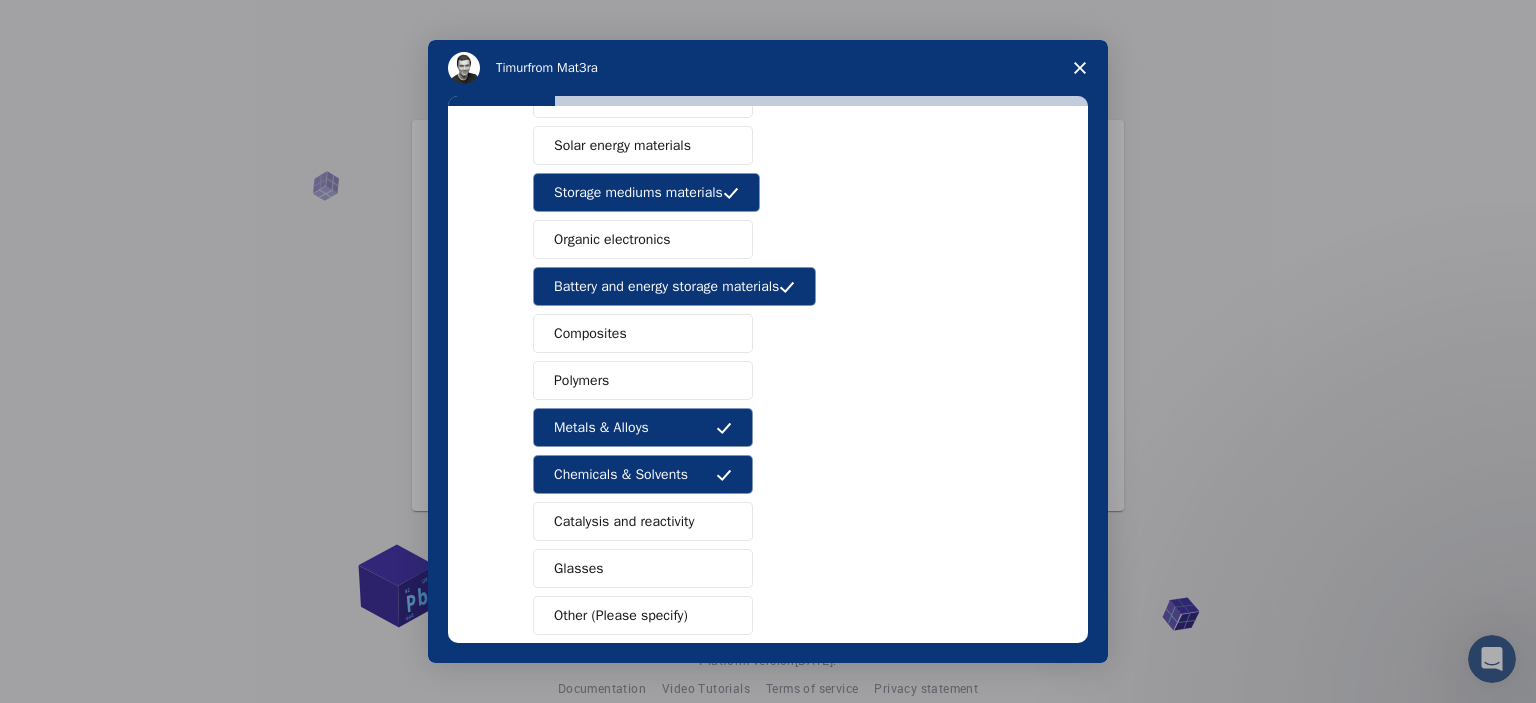 click on "Battery and energy storage materials" at bounding box center [666, 286] 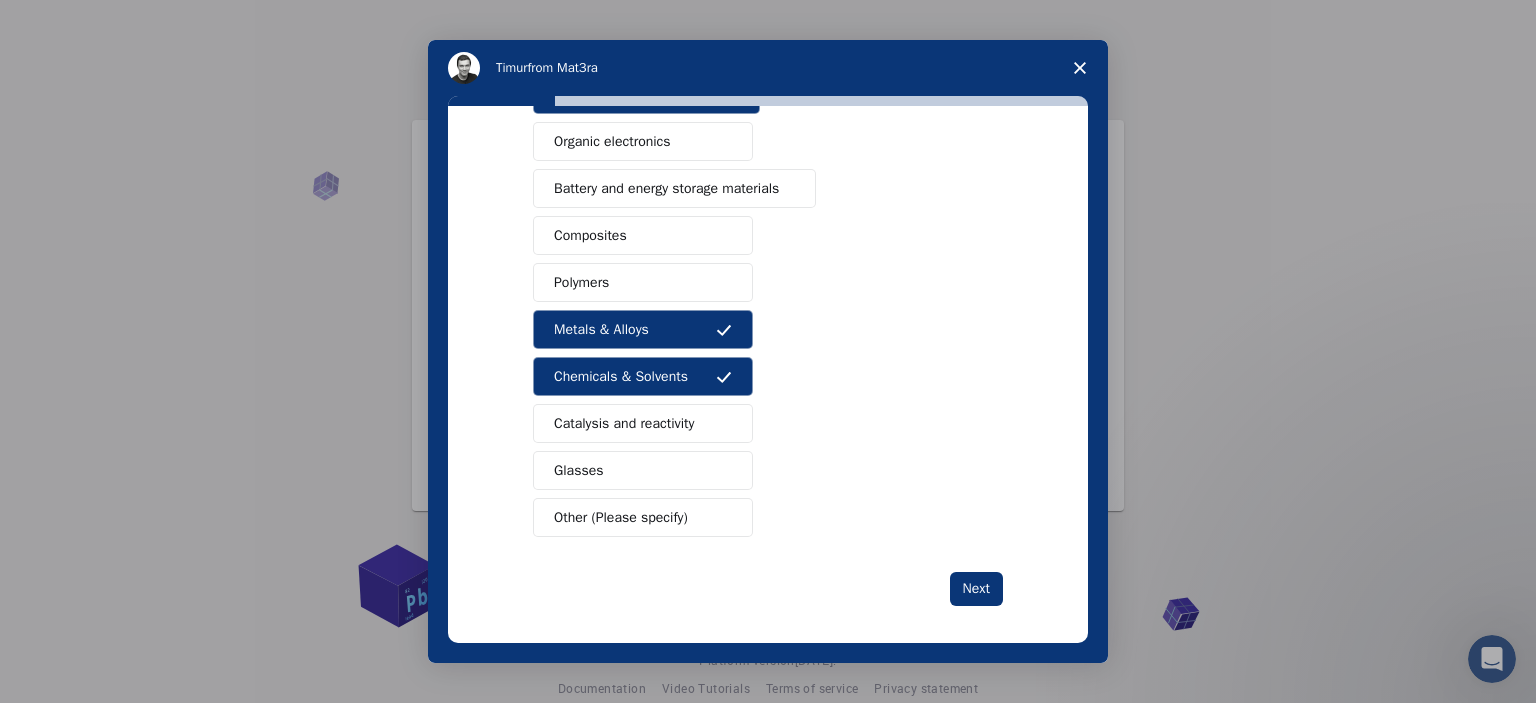 scroll, scrollTop: 257, scrollLeft: 0, axis: vertical 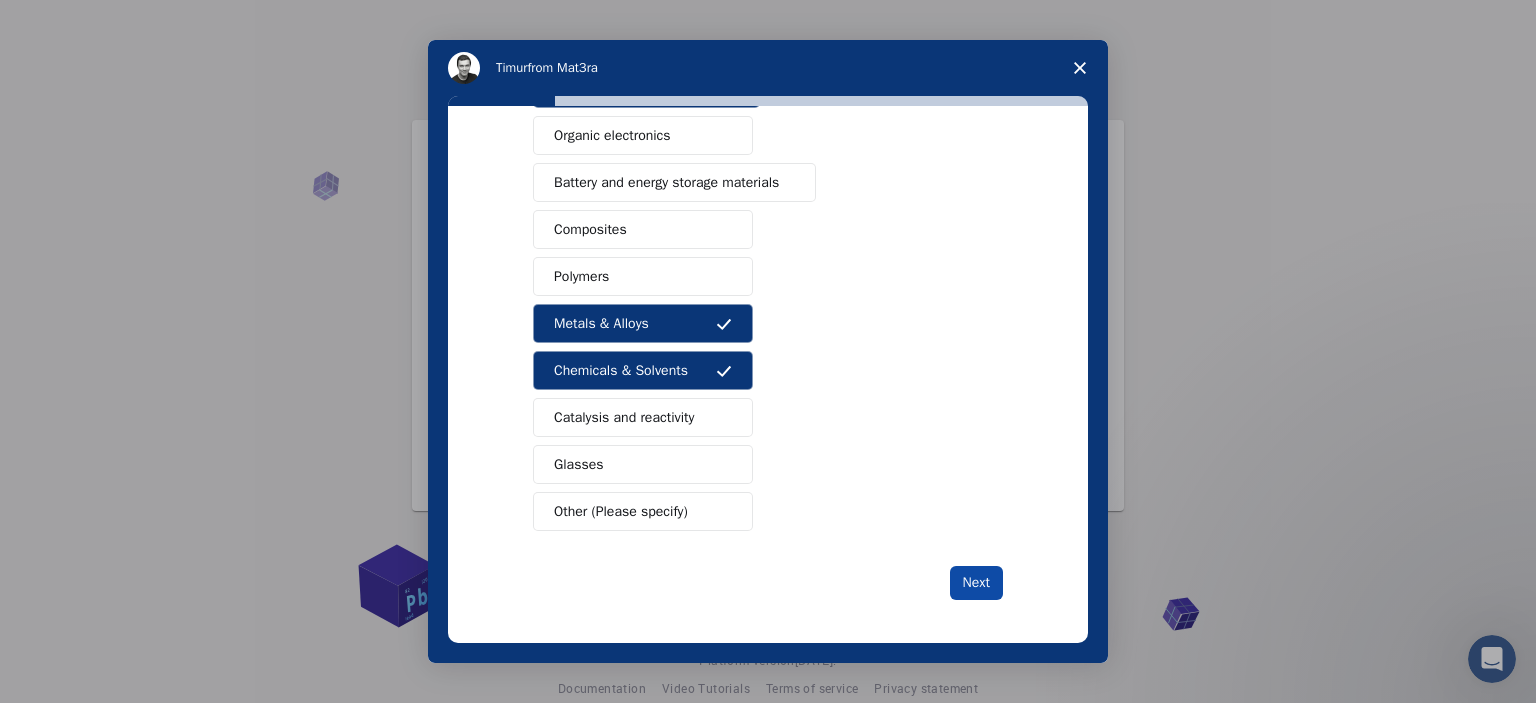 click on "Next" at bounding box center (976, 583) 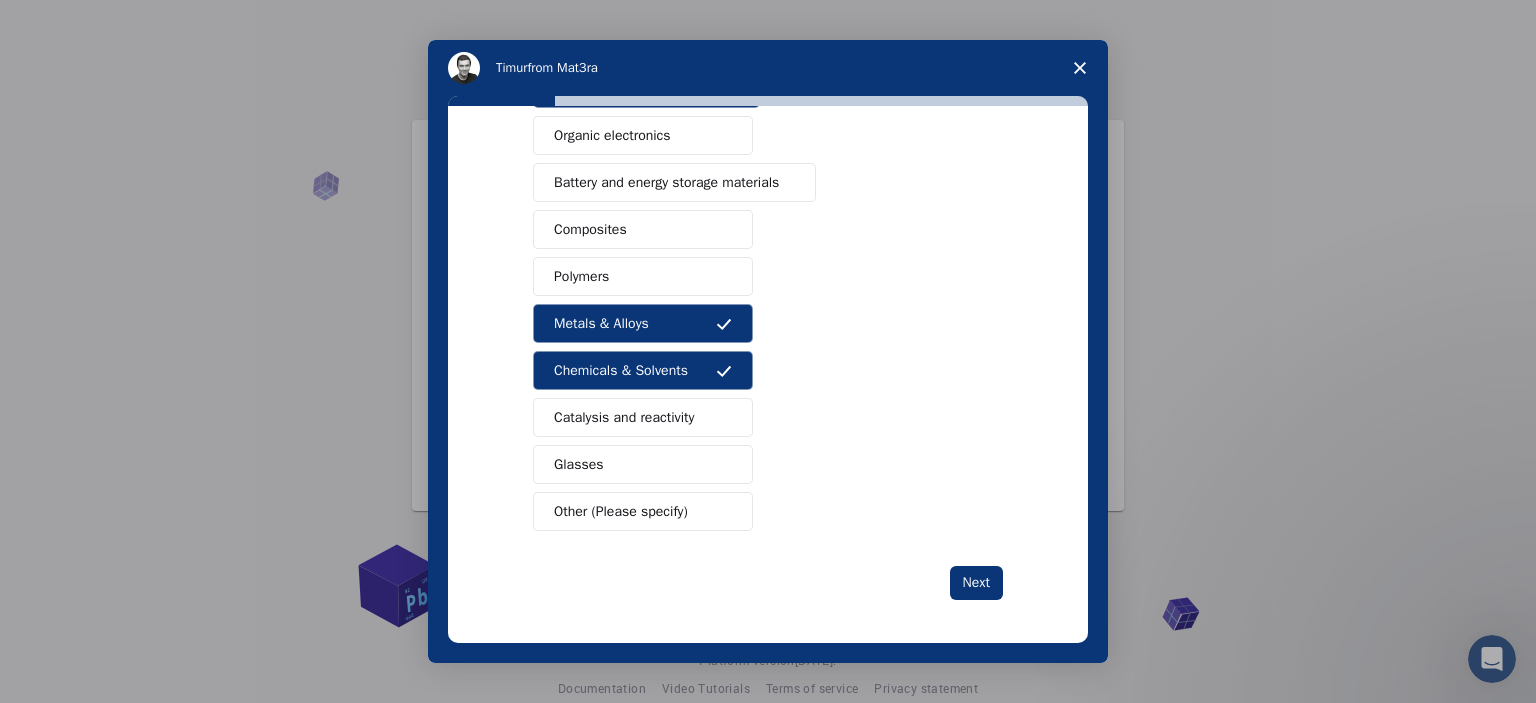 scroll, scrollTop: 0, scrollLeft: 0, axis: both 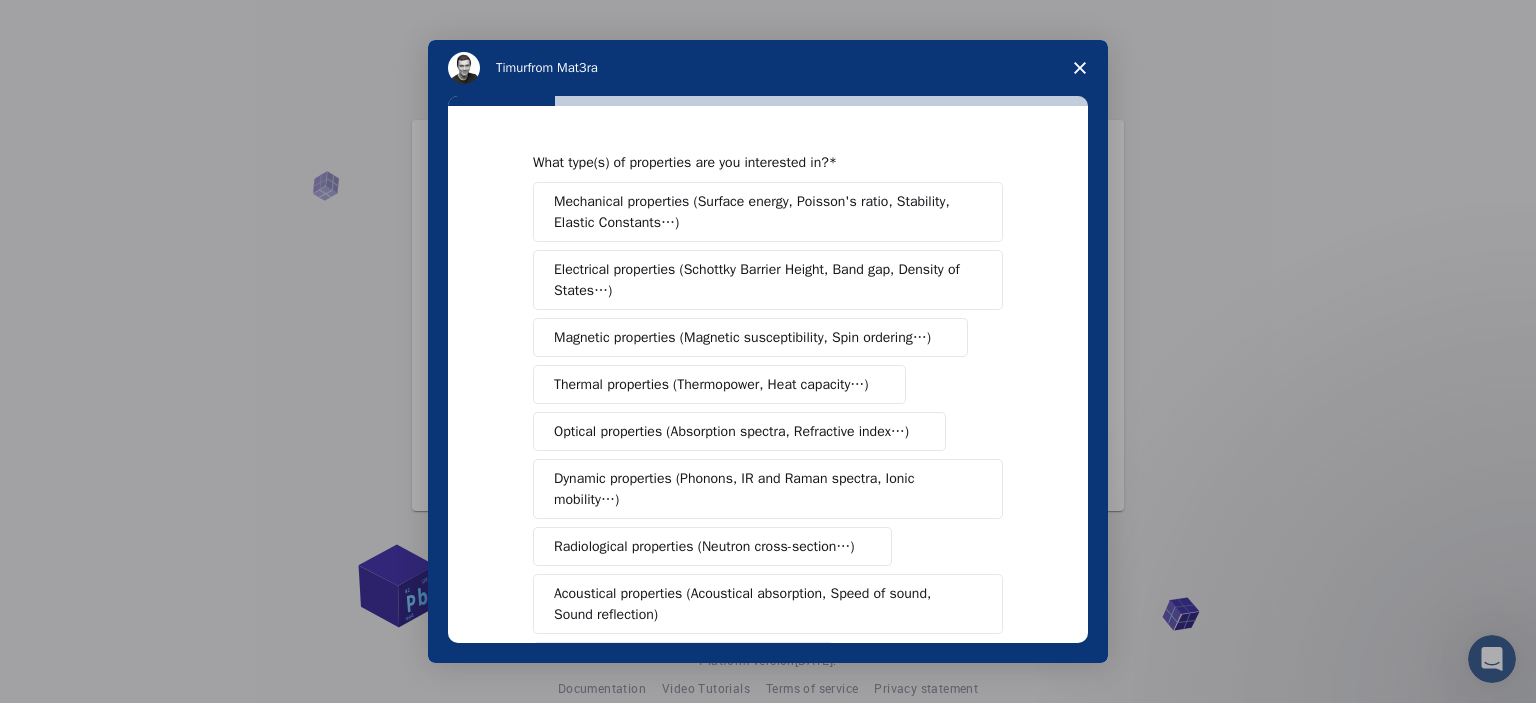 click on "Electrical properties (Schottky Barrier Height, Band gap, Density of States…)" at bounding box center [761, 280] 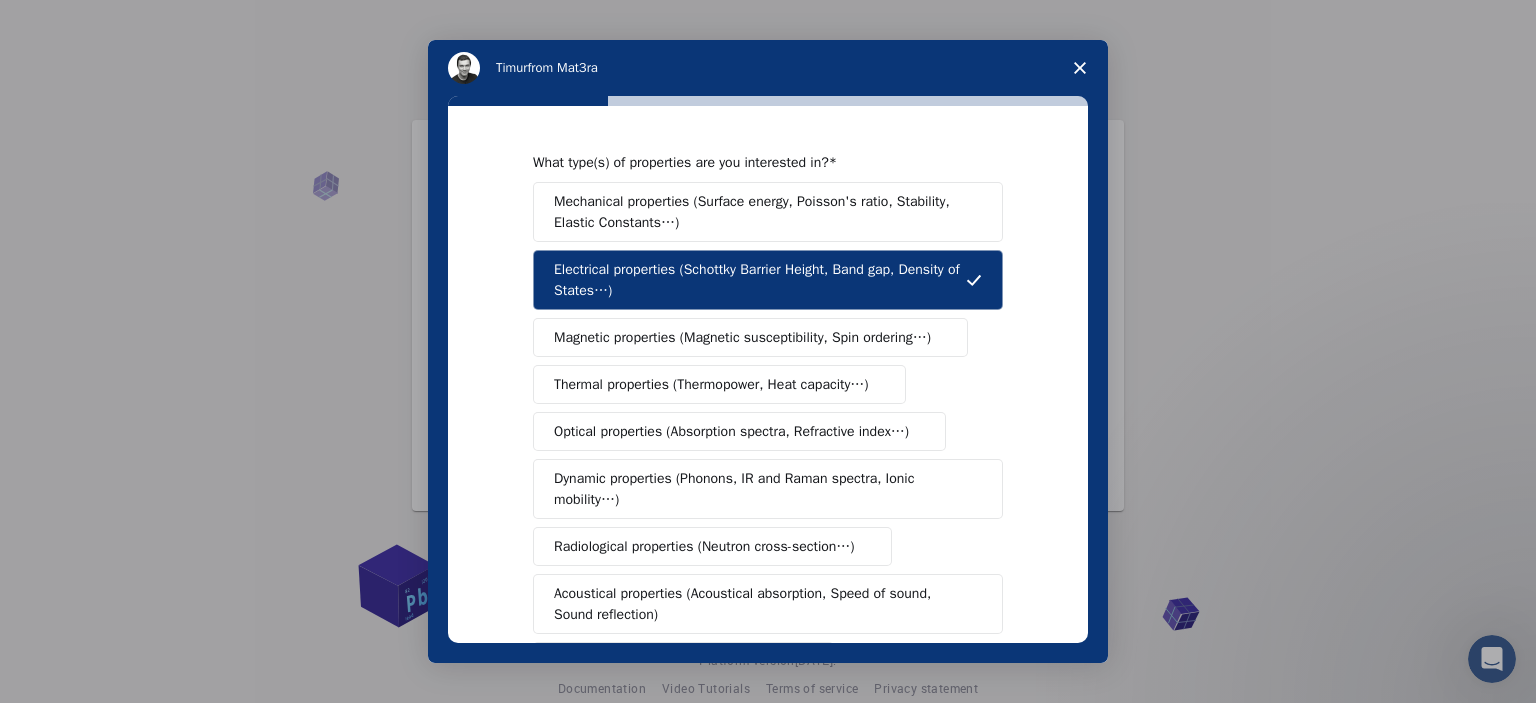 click on "Mechanical properties (Surface energy, Poisson's ratio, Stability, Elastic Constants…)" at bounding box center [761, 212] 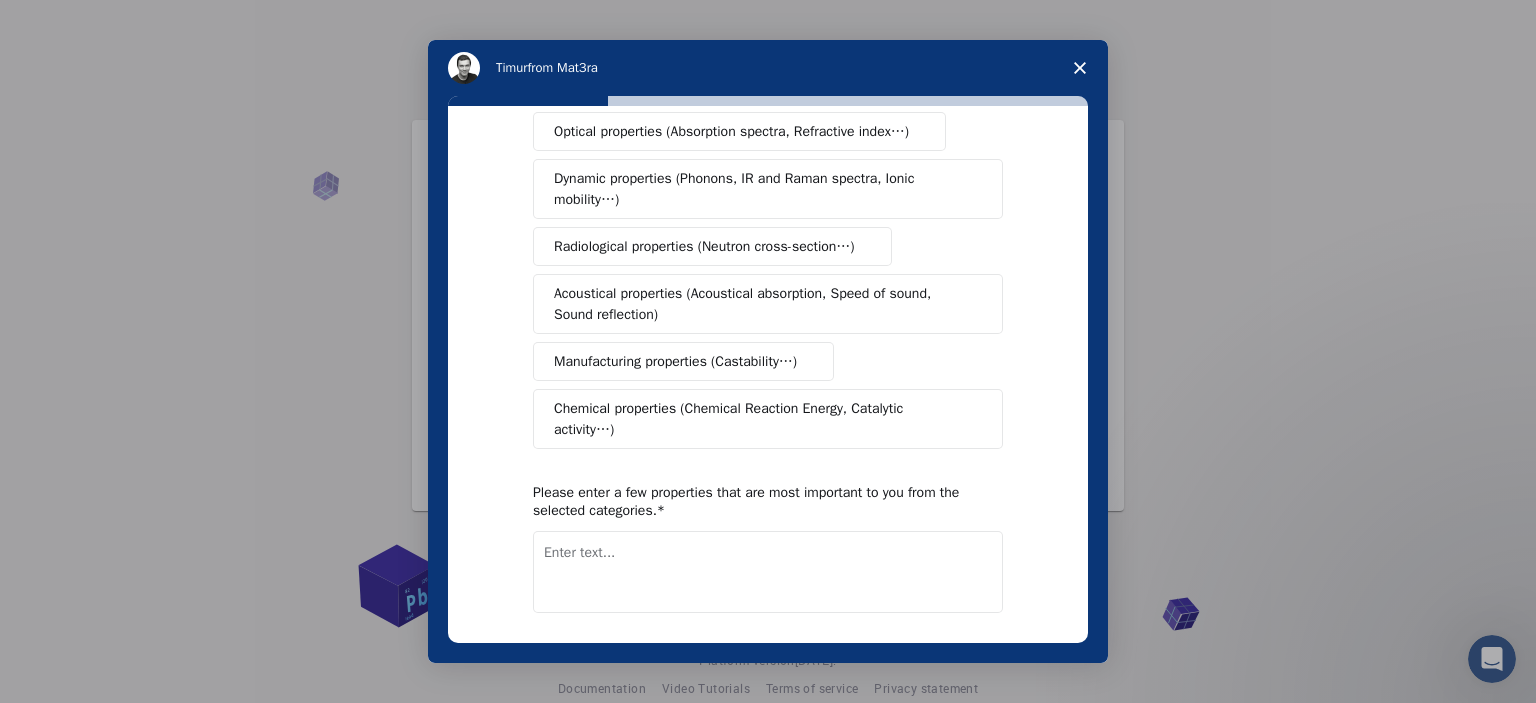 scroll, scrollTop: 361, scrollLeft: 0, axis: vertical 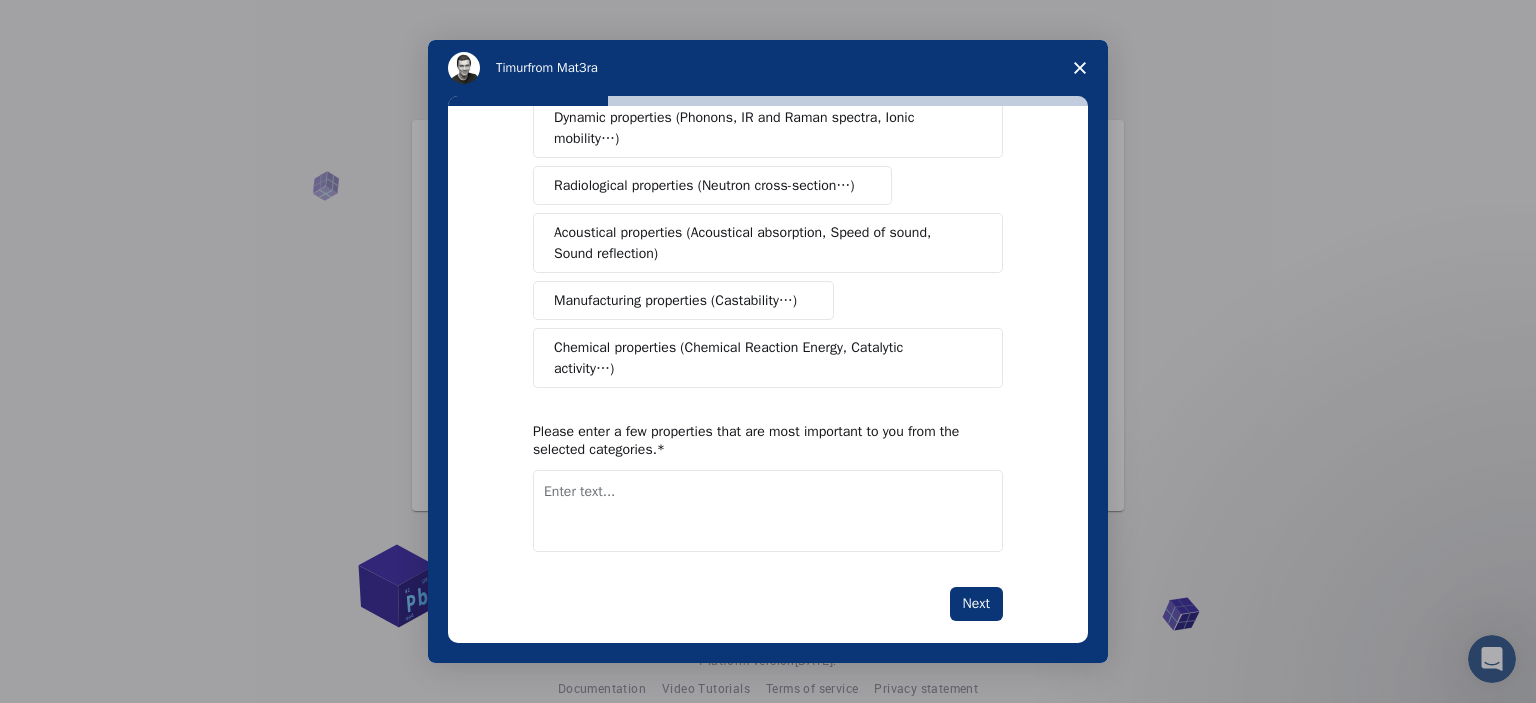 click on "Chemical properties (Chemical Reaction Energy, Catalytic activity…)" at bounding box center [760, 358] 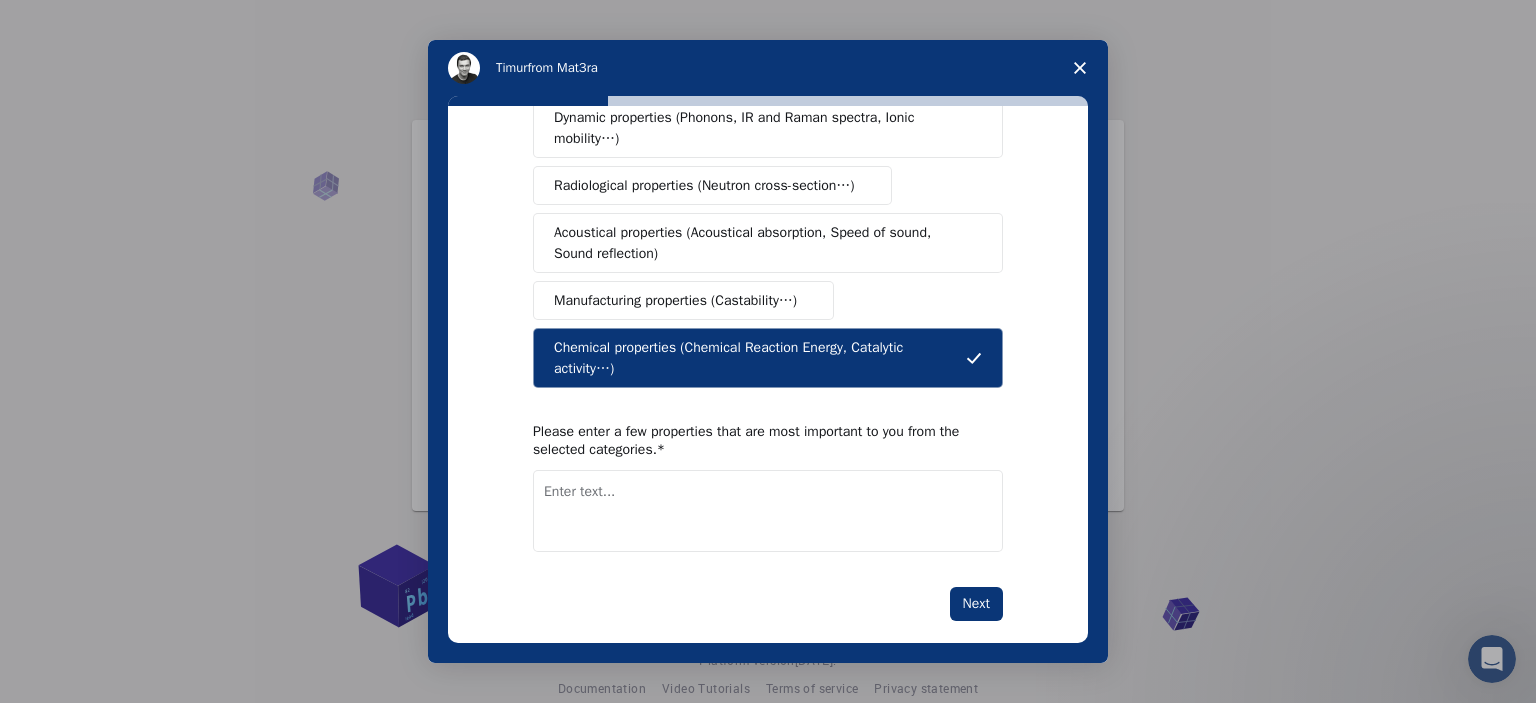 click at bounding box center [768, 511] 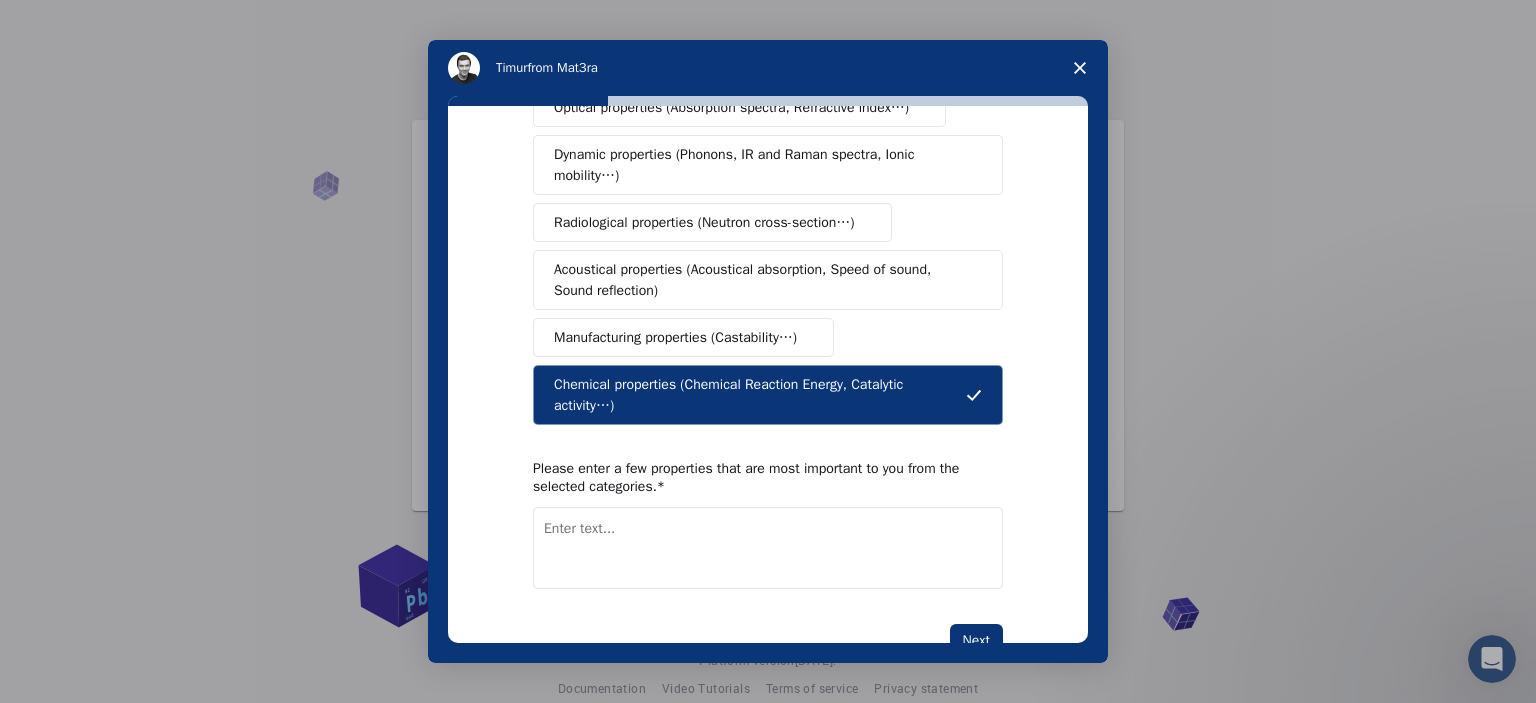 scroll, scrollTop: 361, scrollLeft: 0, axis: vertical 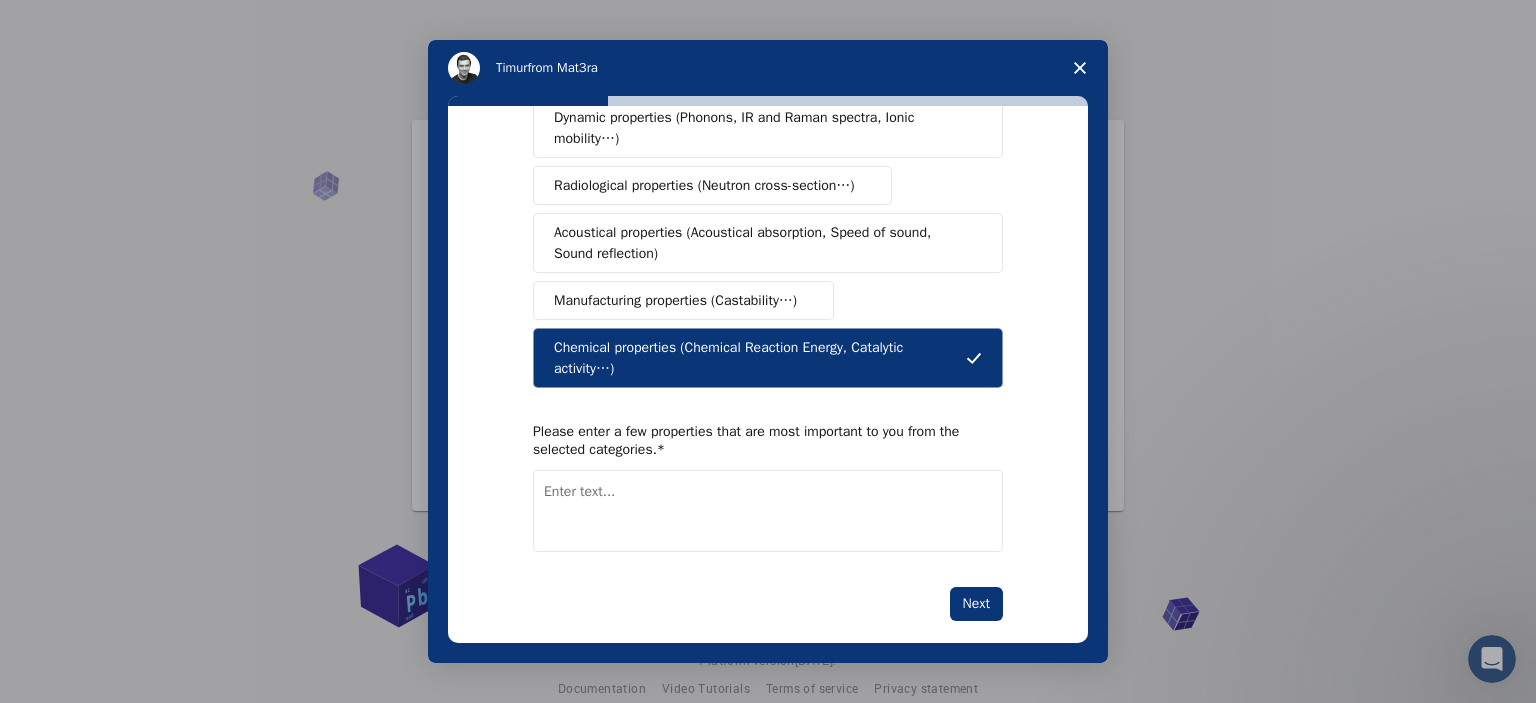 click at bounding box center (768, 511) 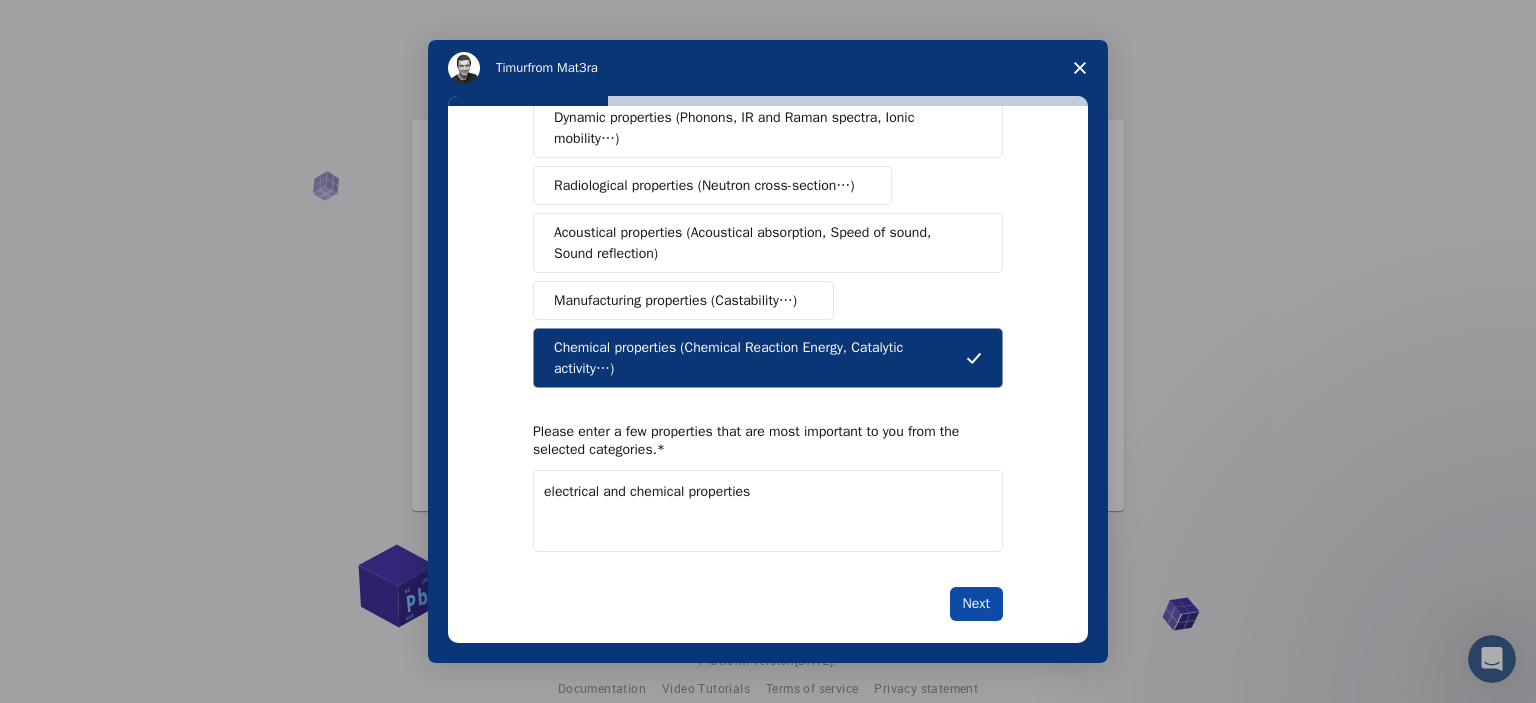 type on "electrical and chemical properties" 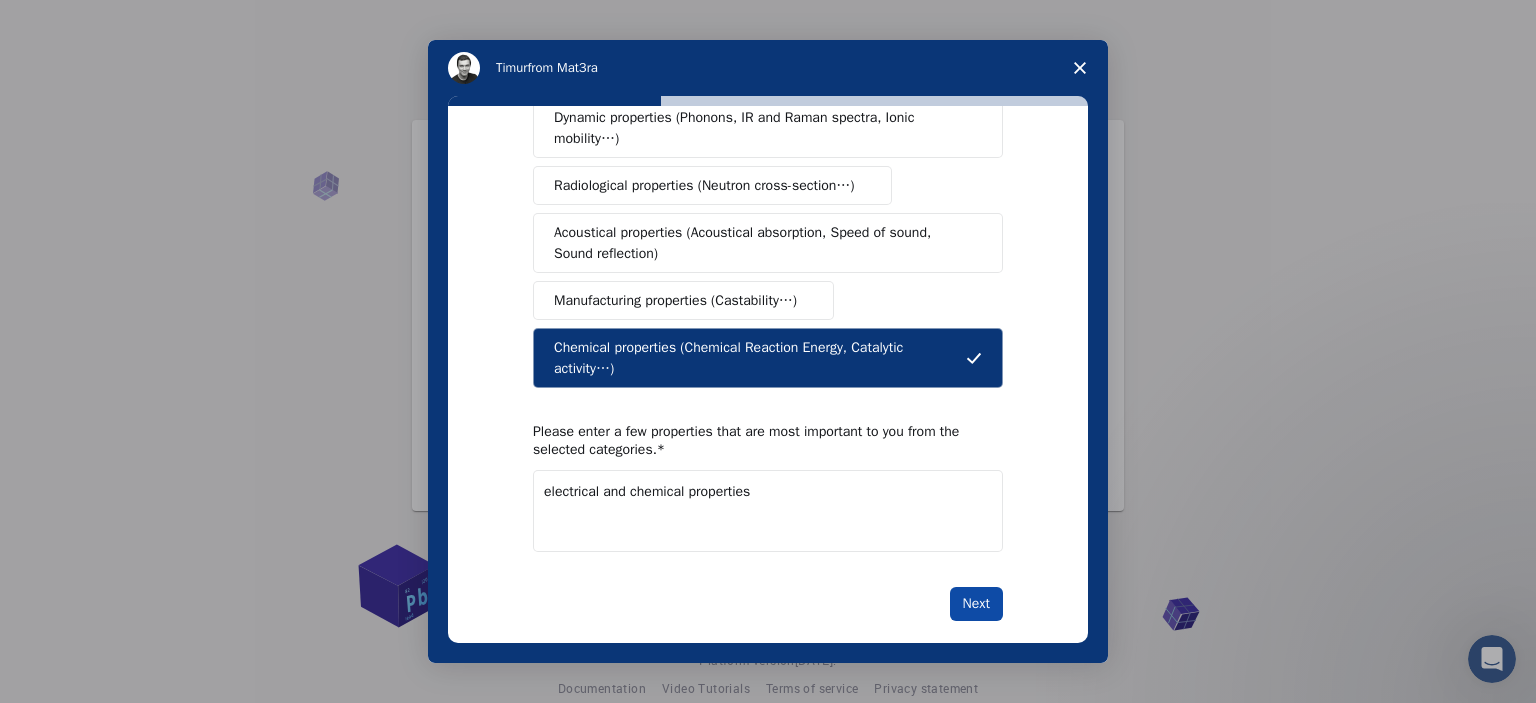 click on "Next" at bounding box center [976, 604] 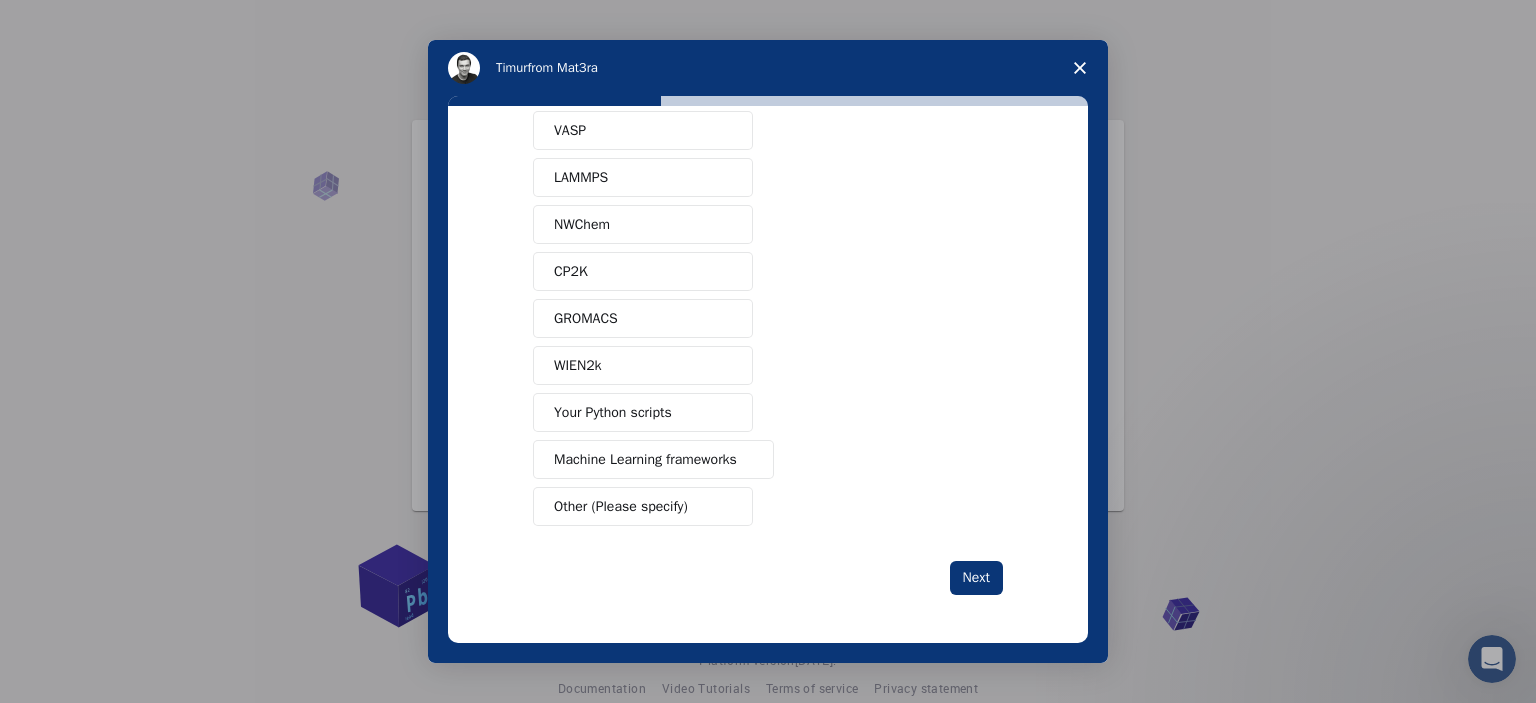 scroll, scrollTop: 0, scrollLeft: 0, axis: both 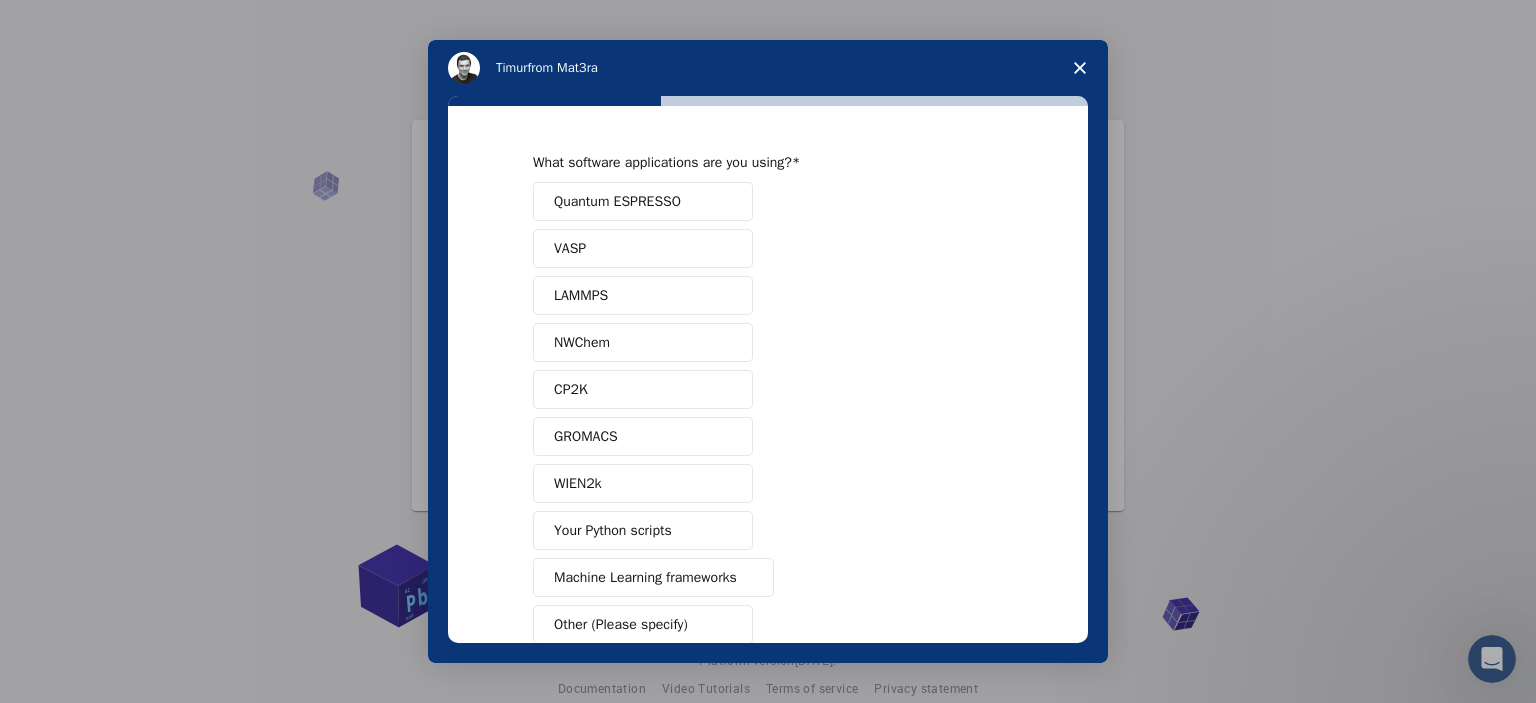 click at bounding box center (724, 531) 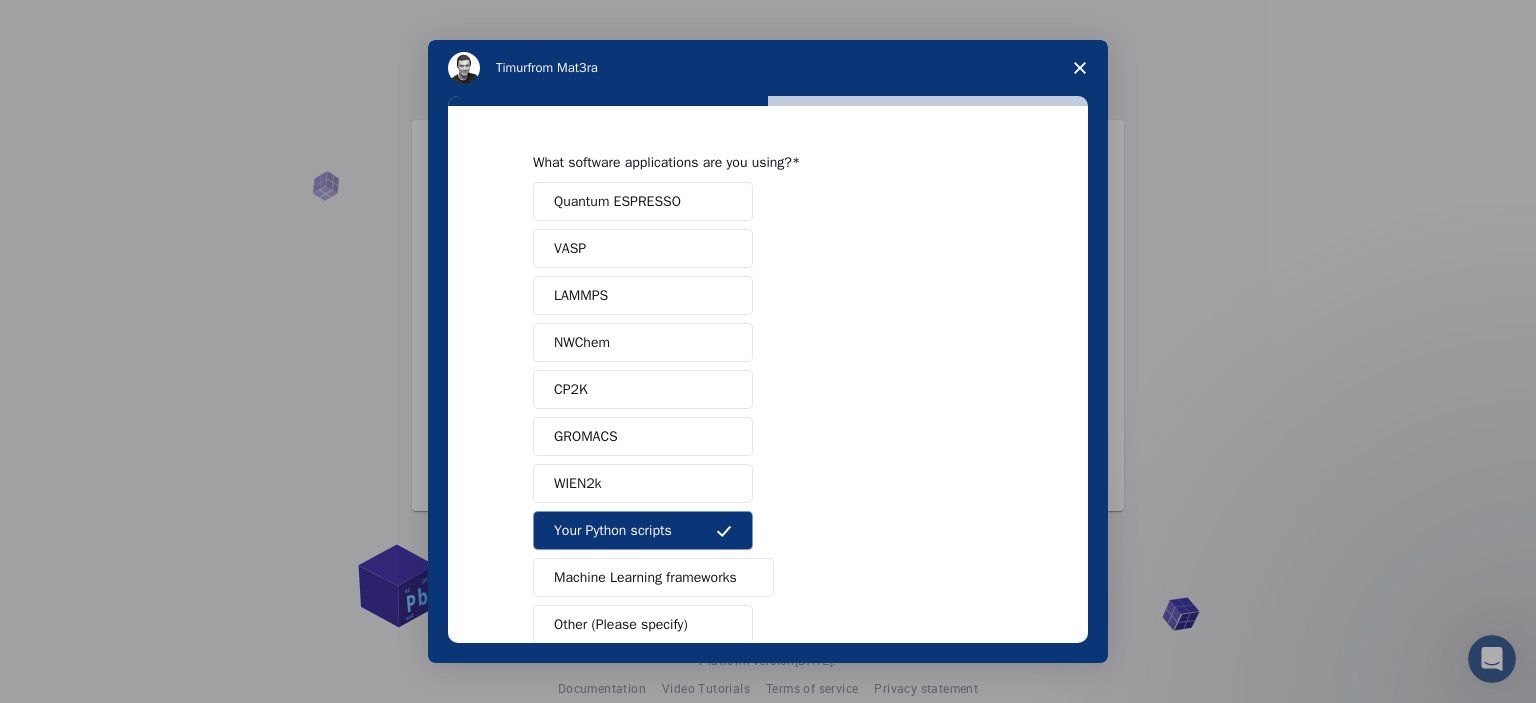 click on "Other (Please specify)" at bounding box center [643, 624] 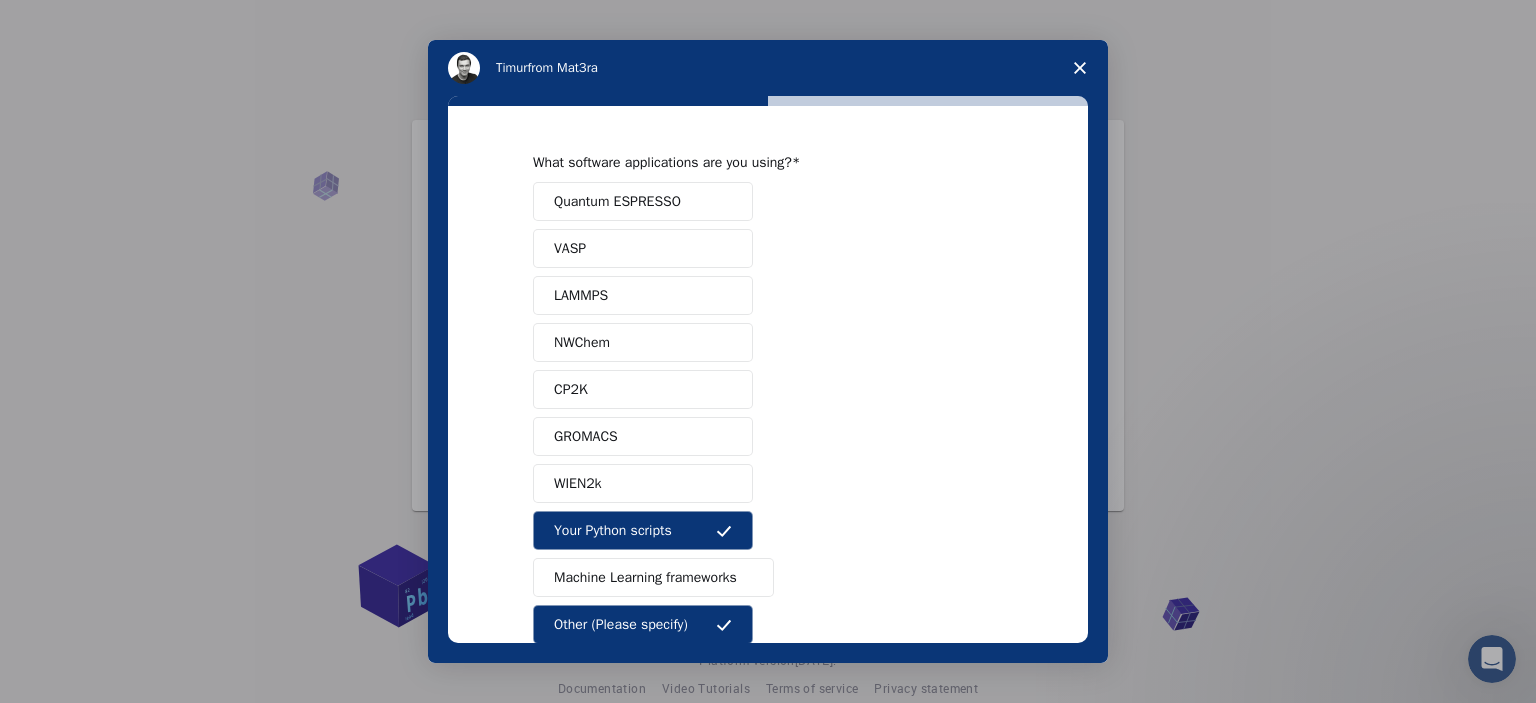 click on "What software applications are you using? Quantum ESPRESSO VASP LAMMPS NWChem CP2K GROMACS WIEN2k Your Python scripts Machine Learning frameworks Other (Please specify) Please specify Next" at bounding box center [768, 374] 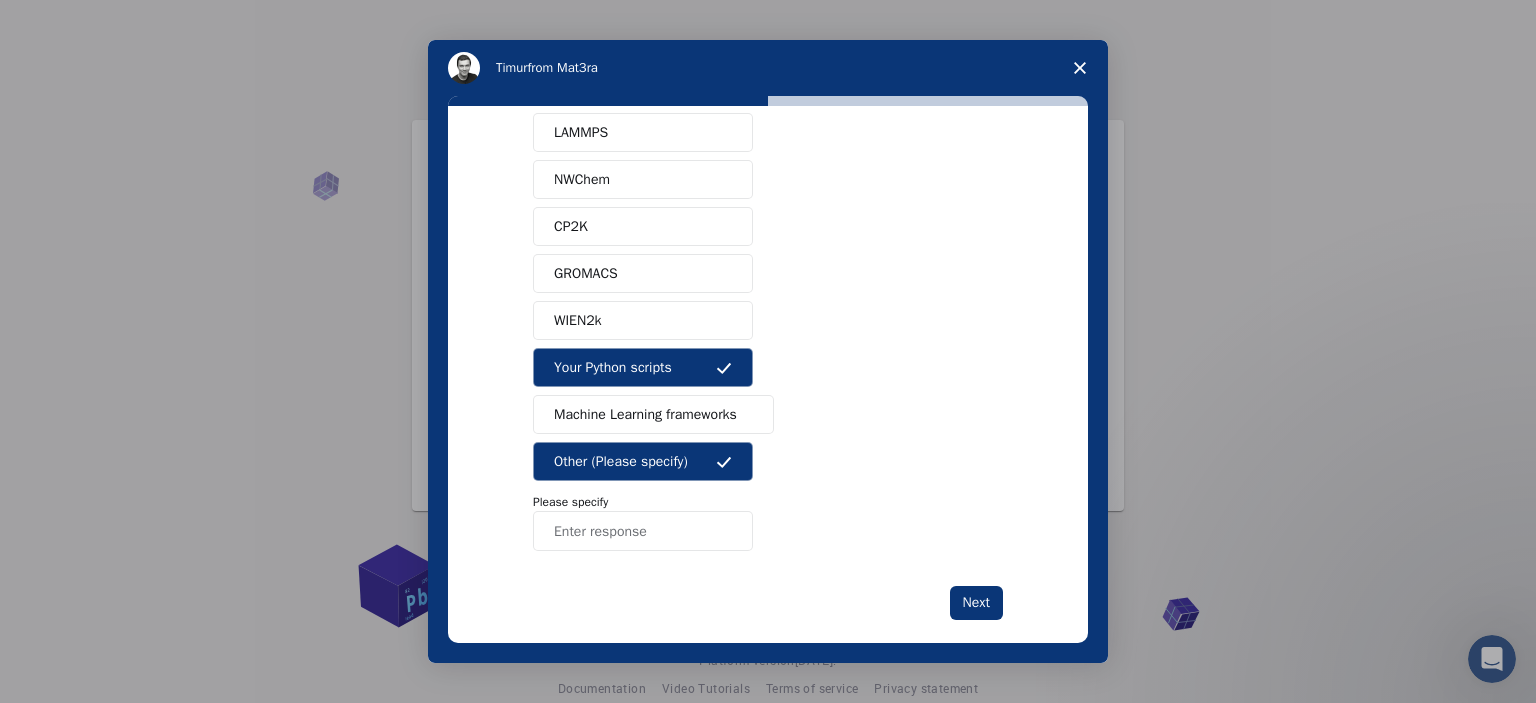 scroll, scrollTop: 184, scrollLeft: 0, axis: vertical 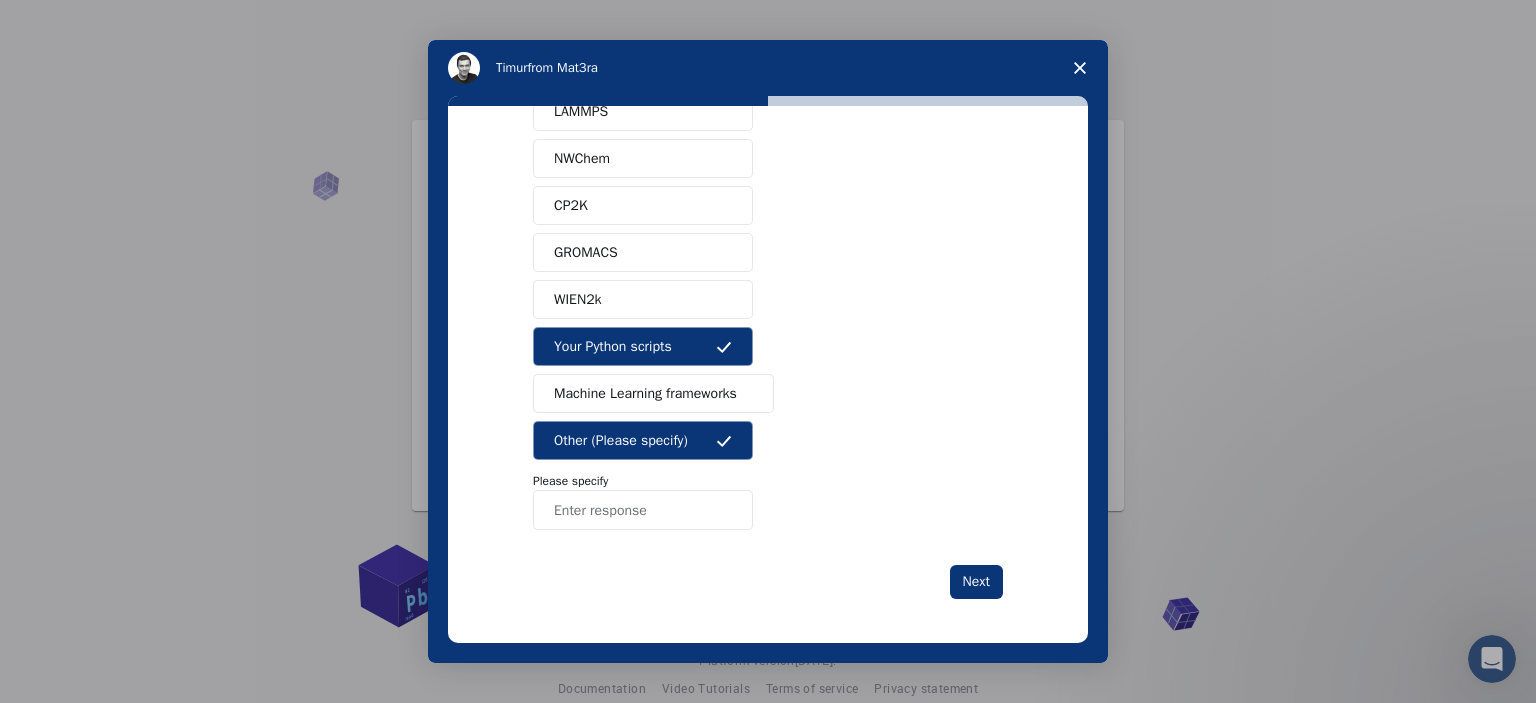 click at bounding box center [643, 510] 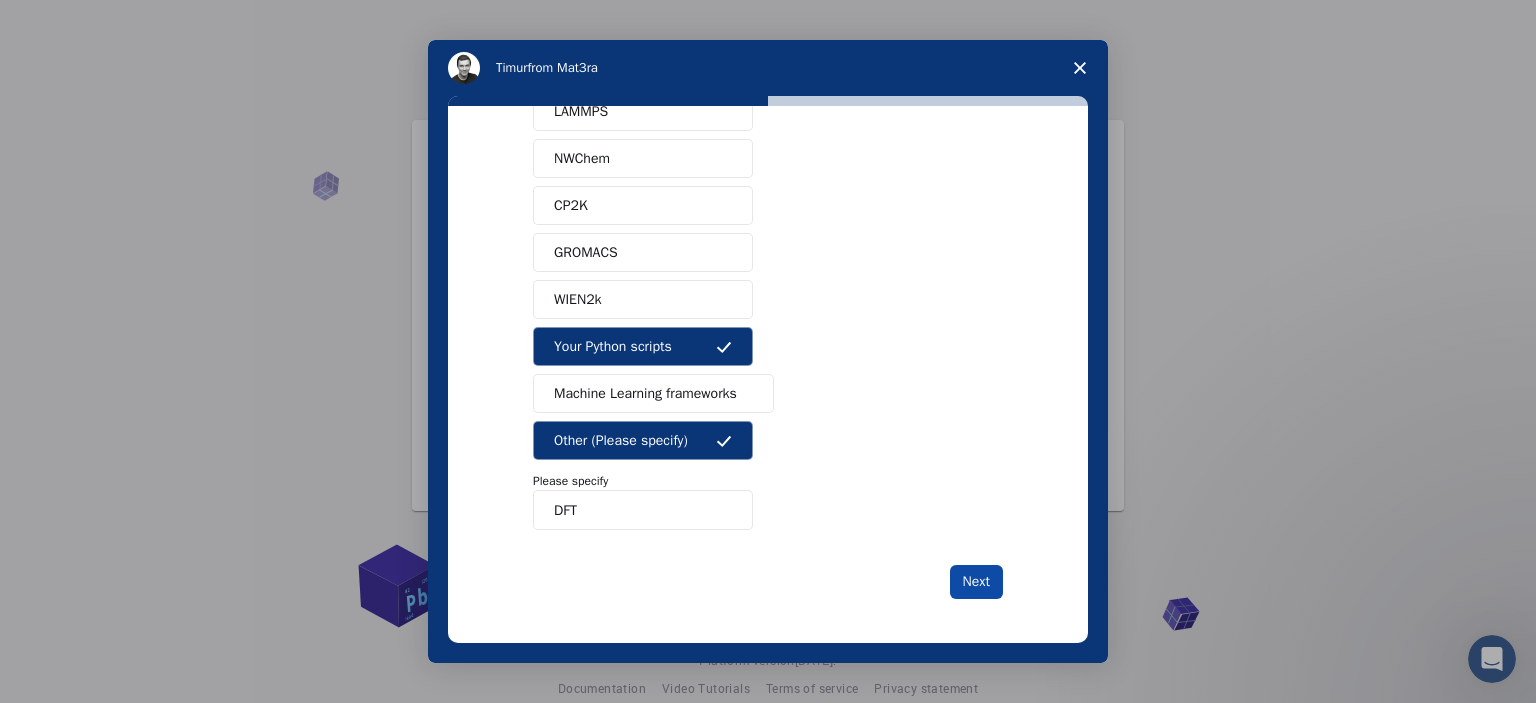 type on "DFT" 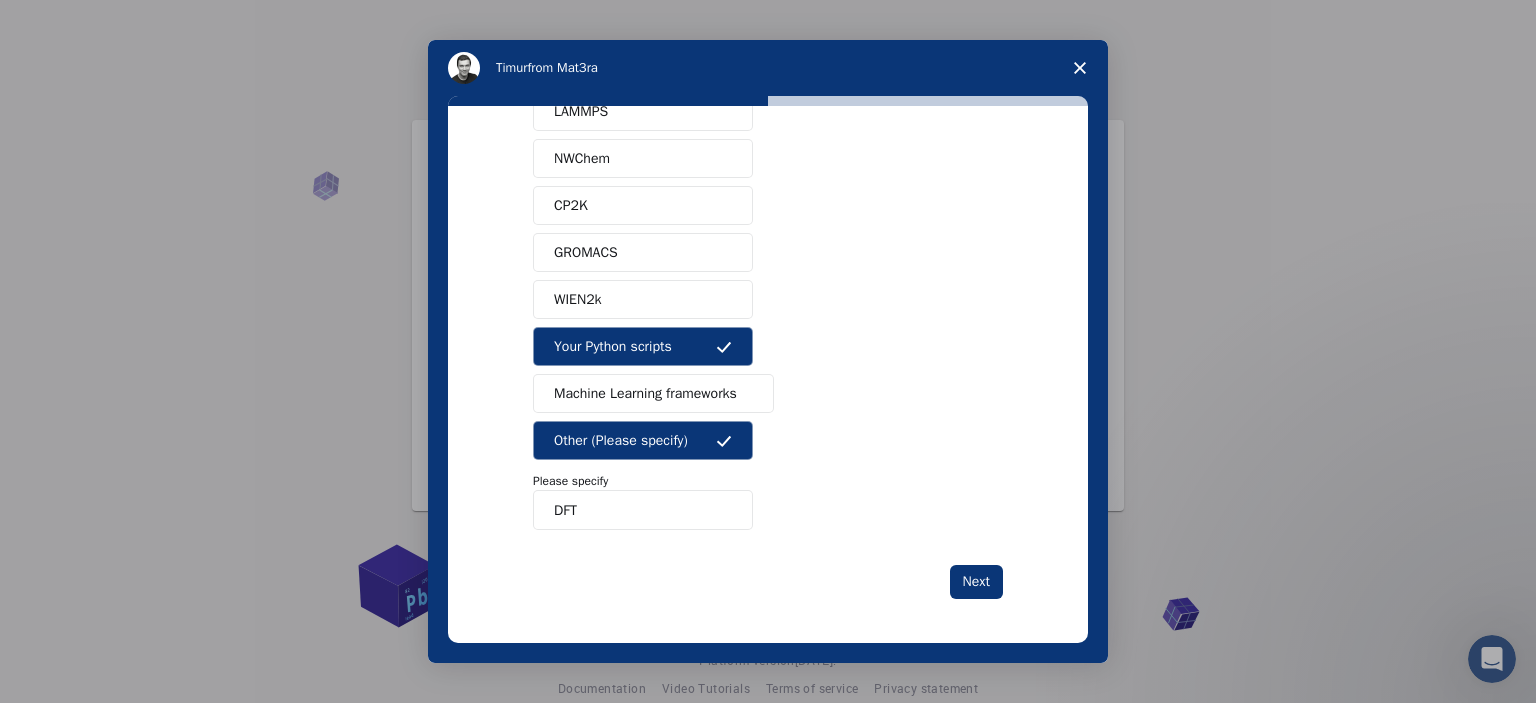scroll, scrollTop: 0, scrollLeft: 0, axis: both 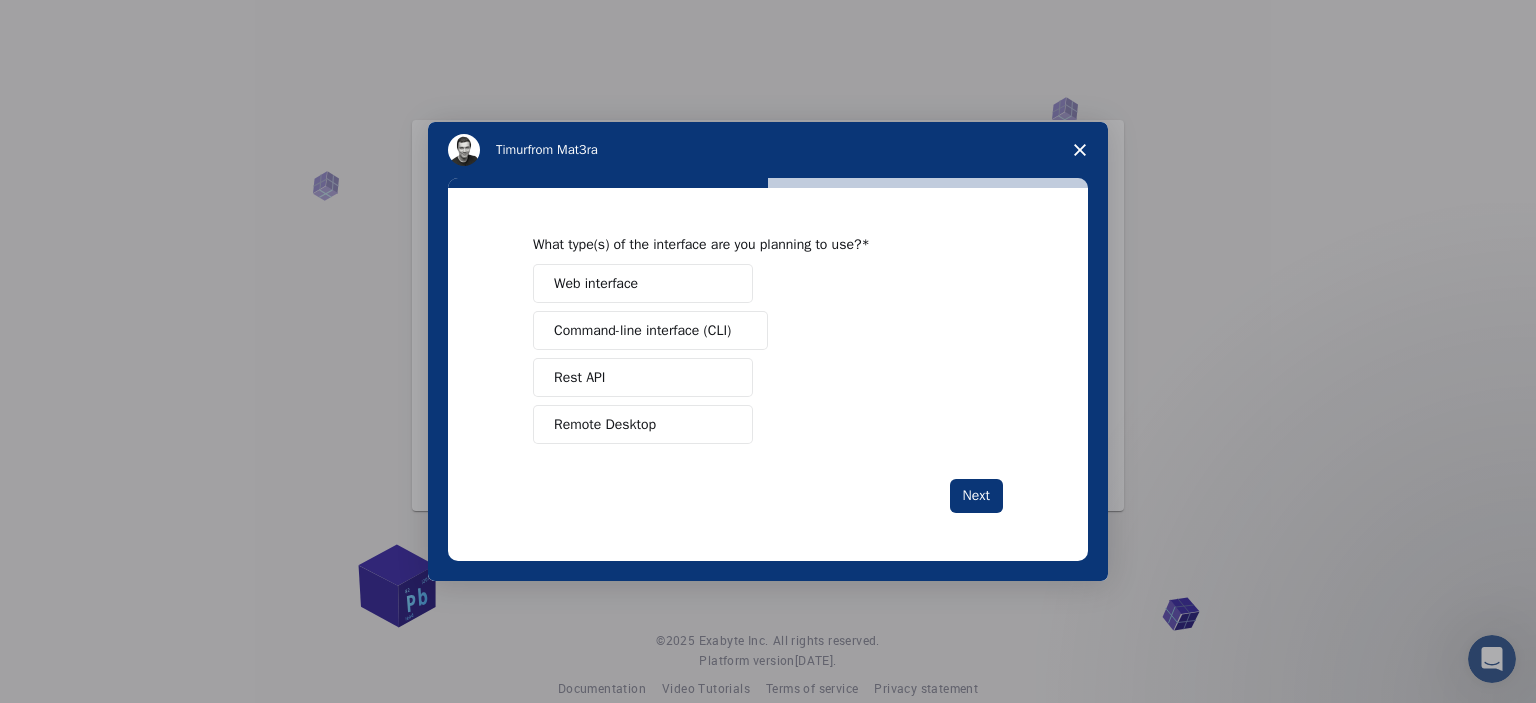 click on "Remote Desktop" at bounding box center (643, 424) 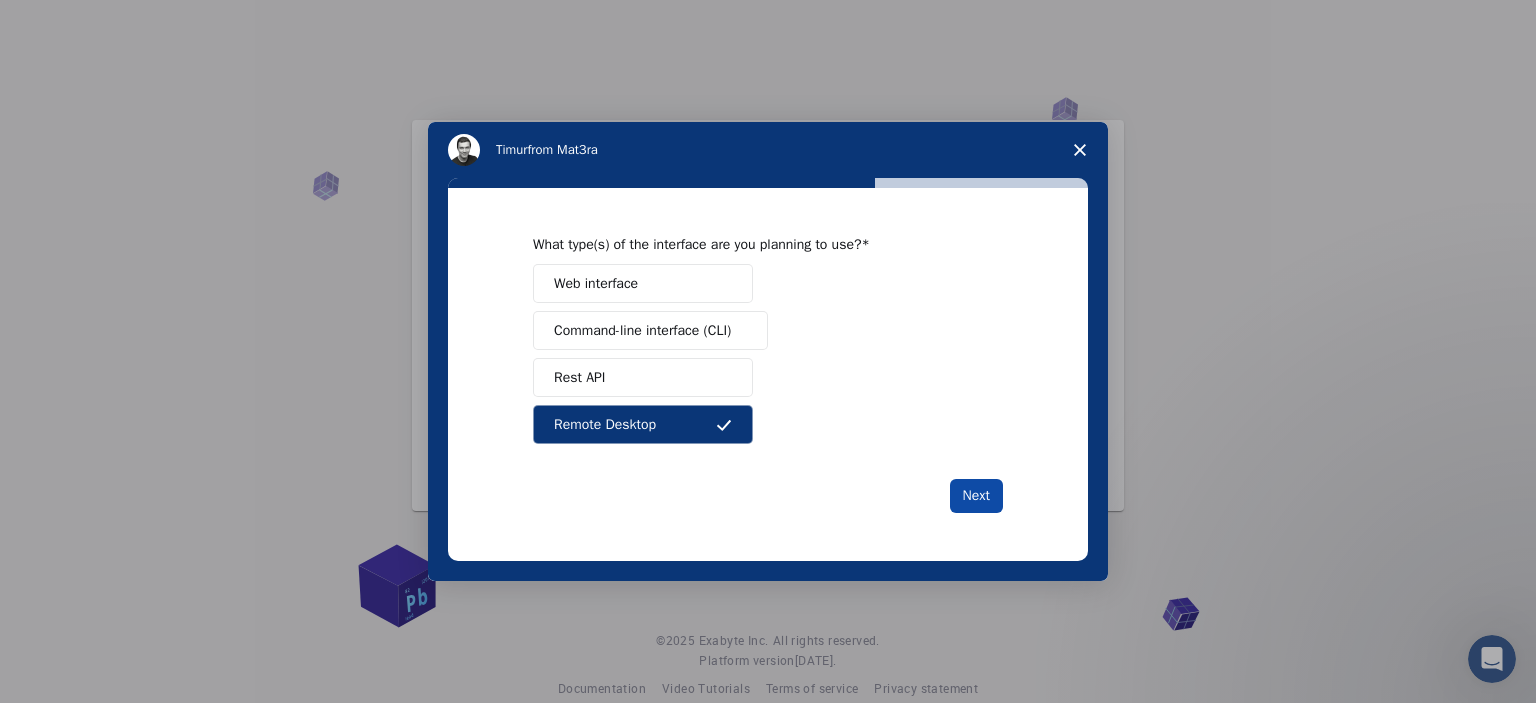 click on "Next" at bounding box center (976, 496) 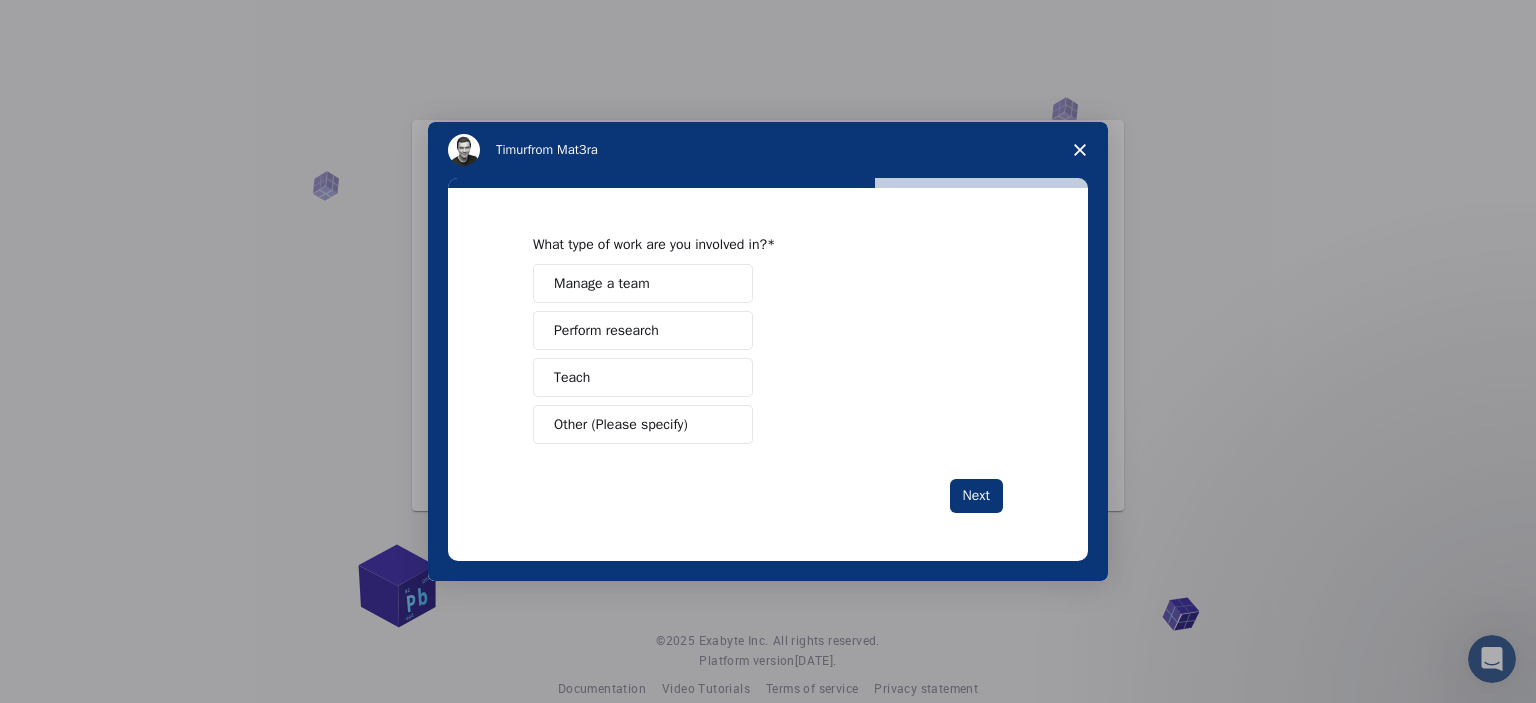 click on "Perform research" at bounding box center (643, 330) 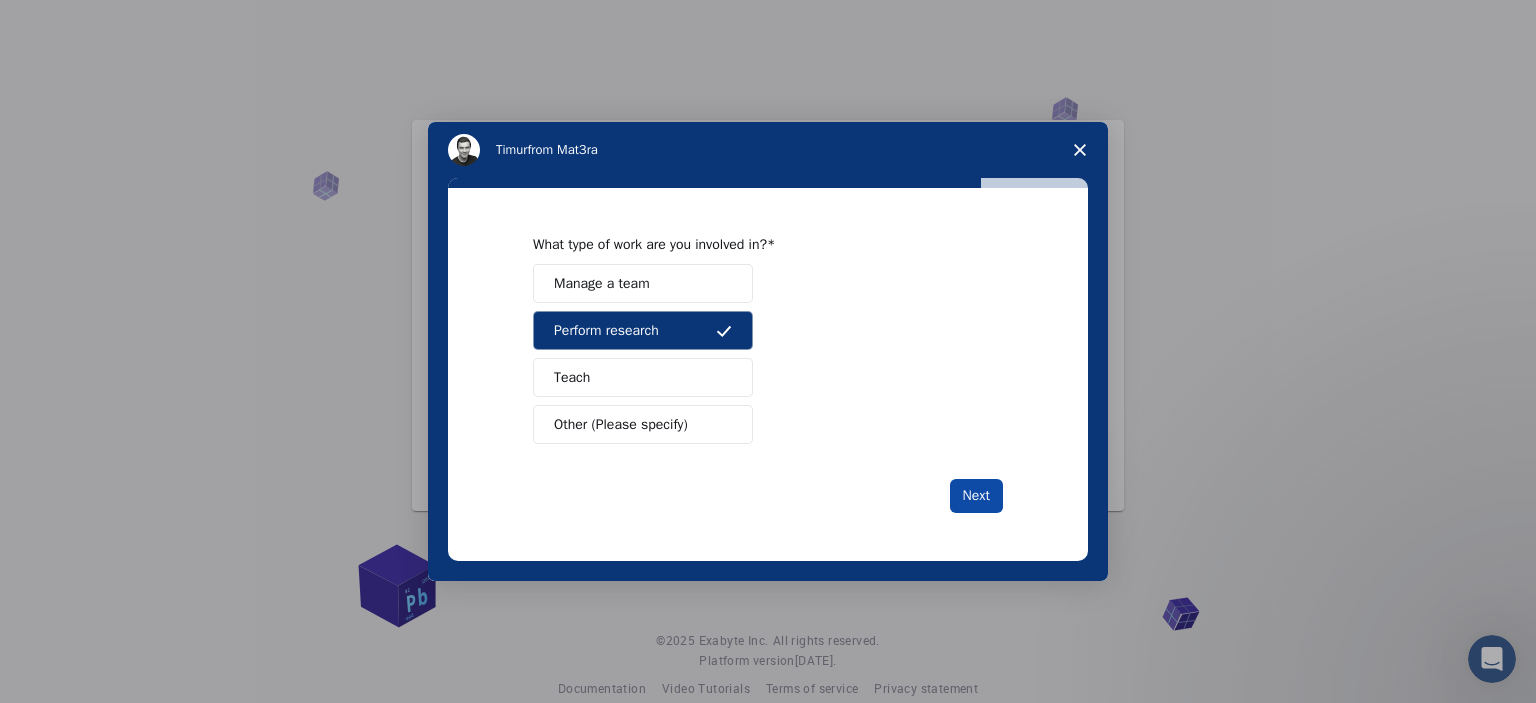click on "Next" at bounding box center [976, 496] 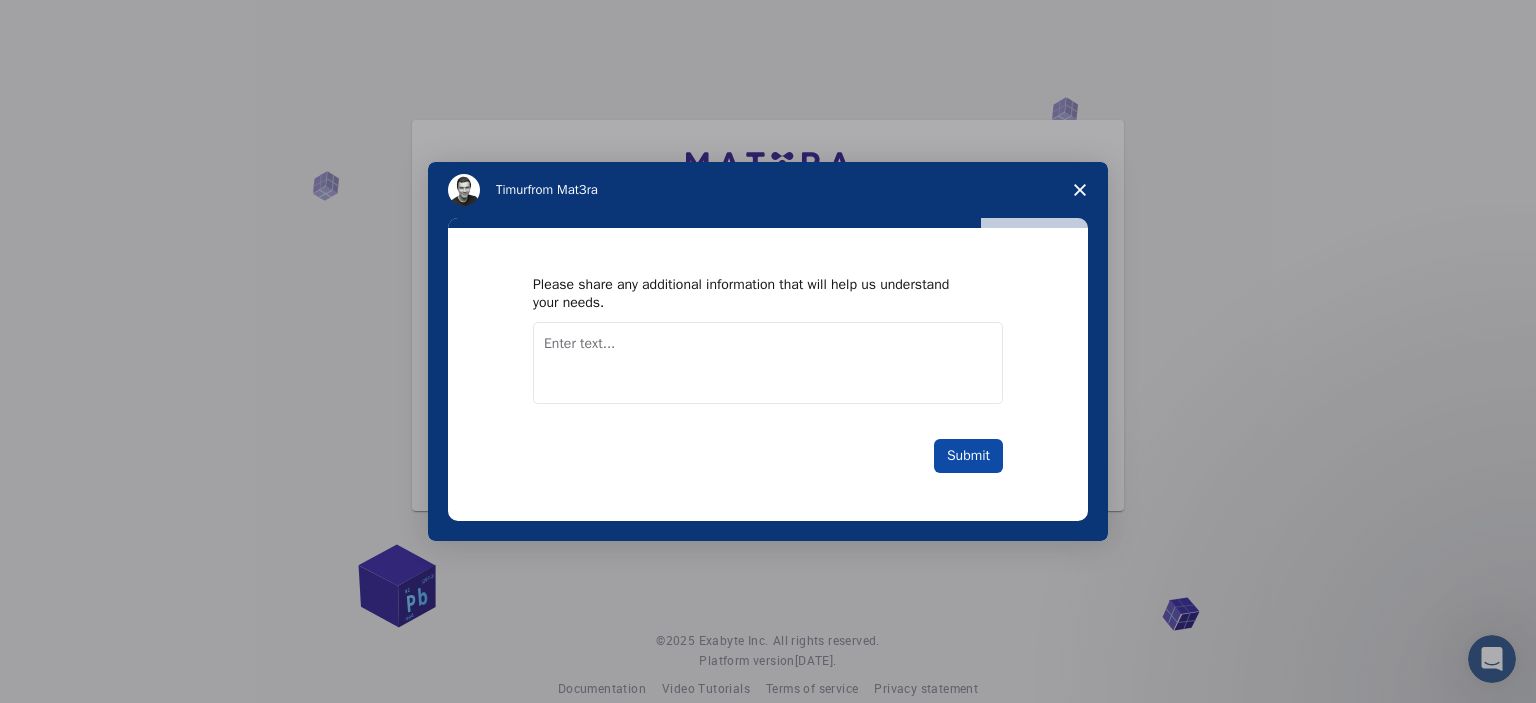 click on "Submit" at bounding box center (968, 456) 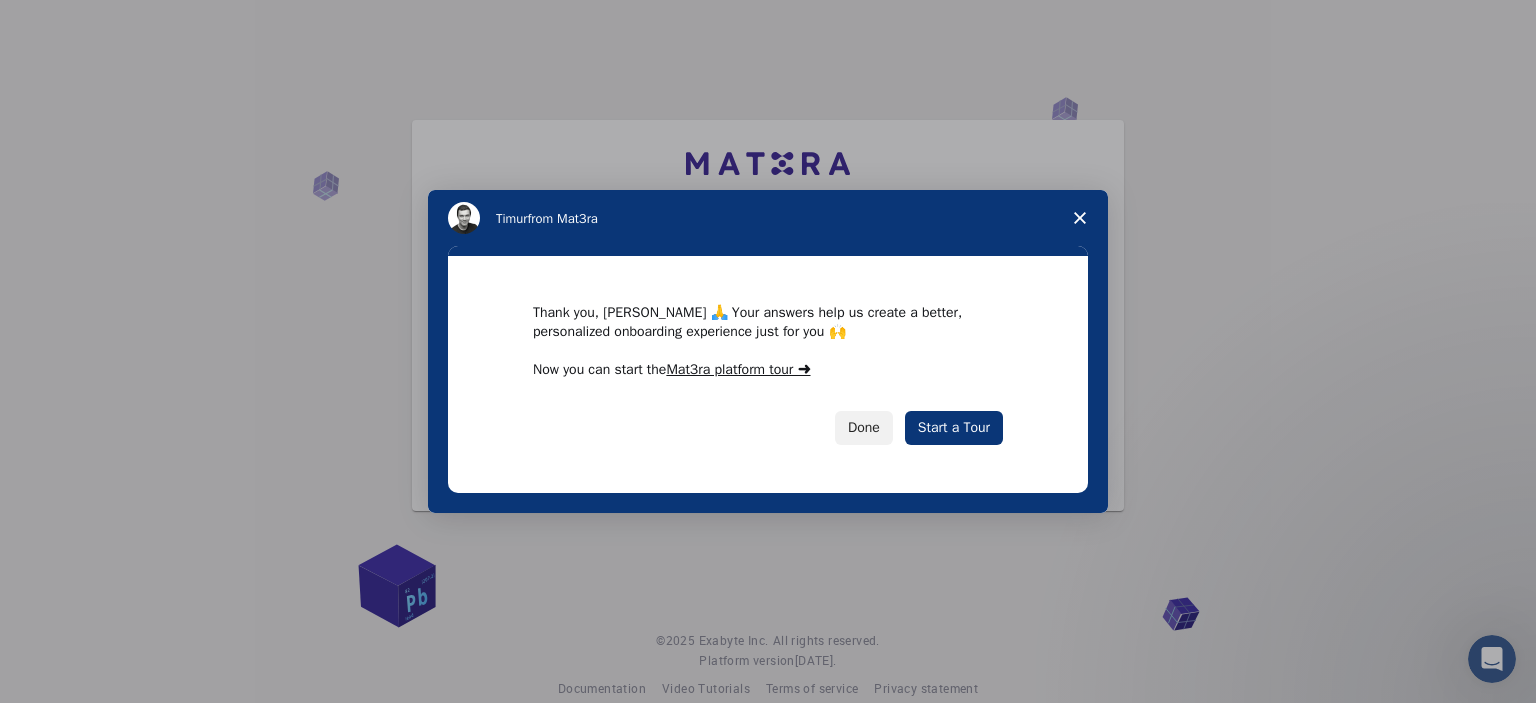 click on "Thank you, Aiman 🙏 Your answers help us create a better, personalized onboarding experience just for you 🙌   Now you can start the  Mat3ra platform tour ➜ Done Start a Tour" at bounding box center (768, 374) 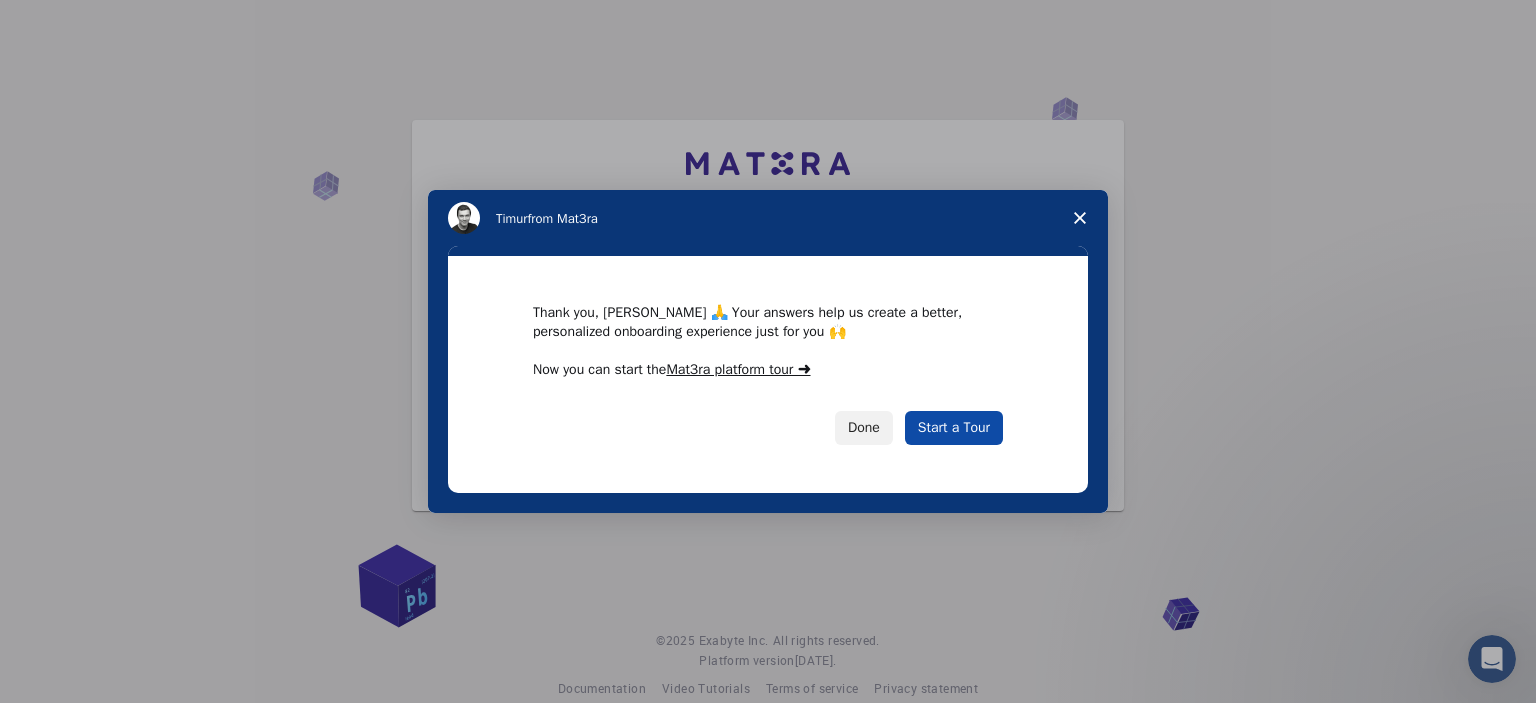 click on "Start a Tour" at bounding box center (954, 428) 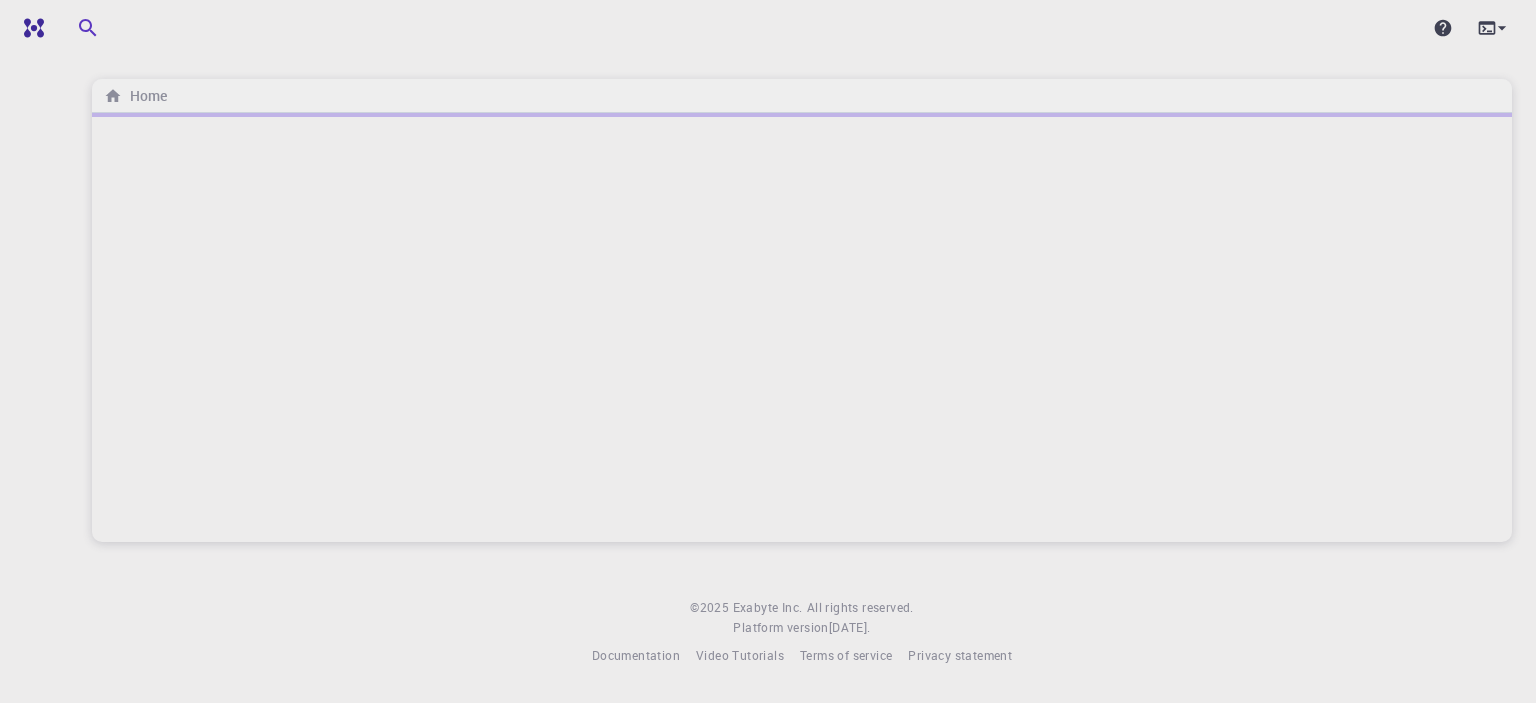 scroll, scrollTop: 0, scrollLeft: 0, axis: both 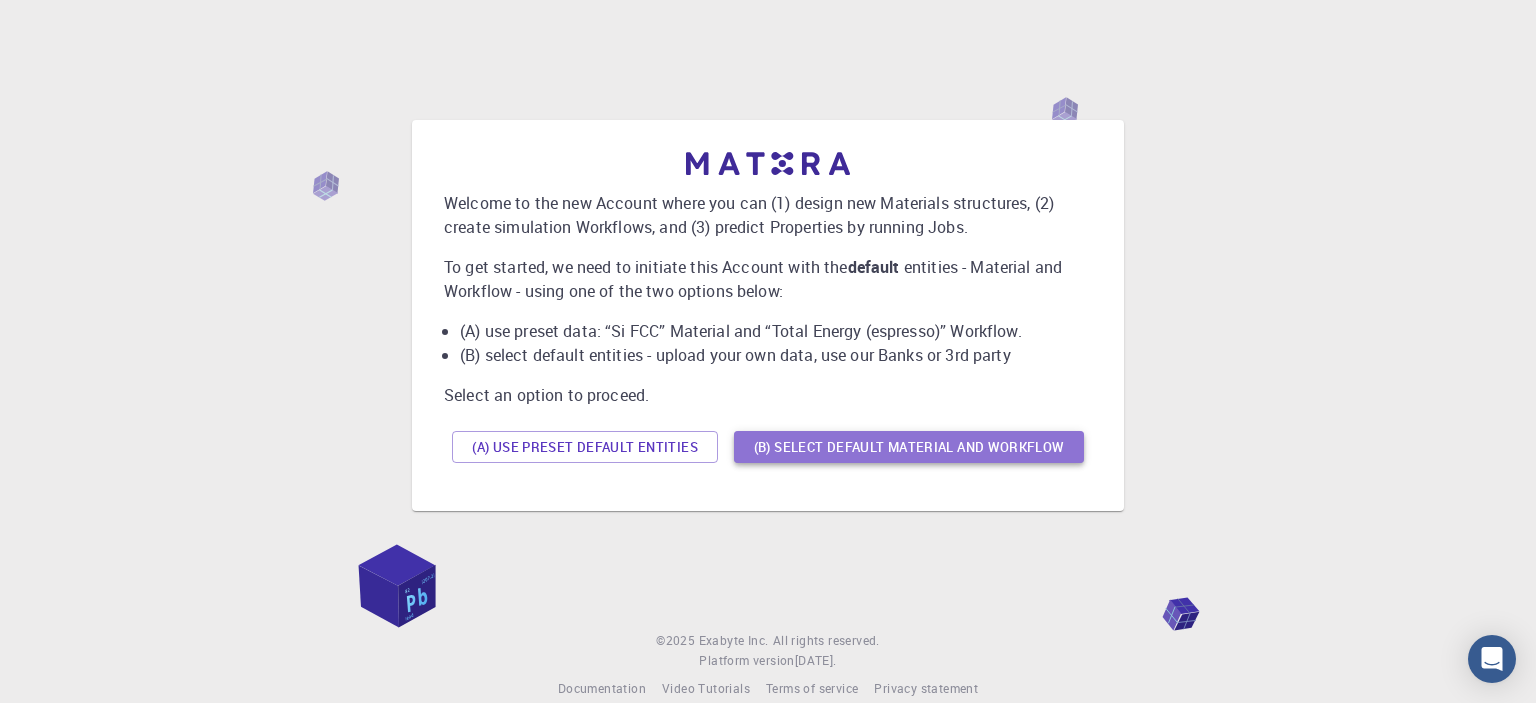 click on "(B) Select default material and workflow" at bounding box center (909, 447) 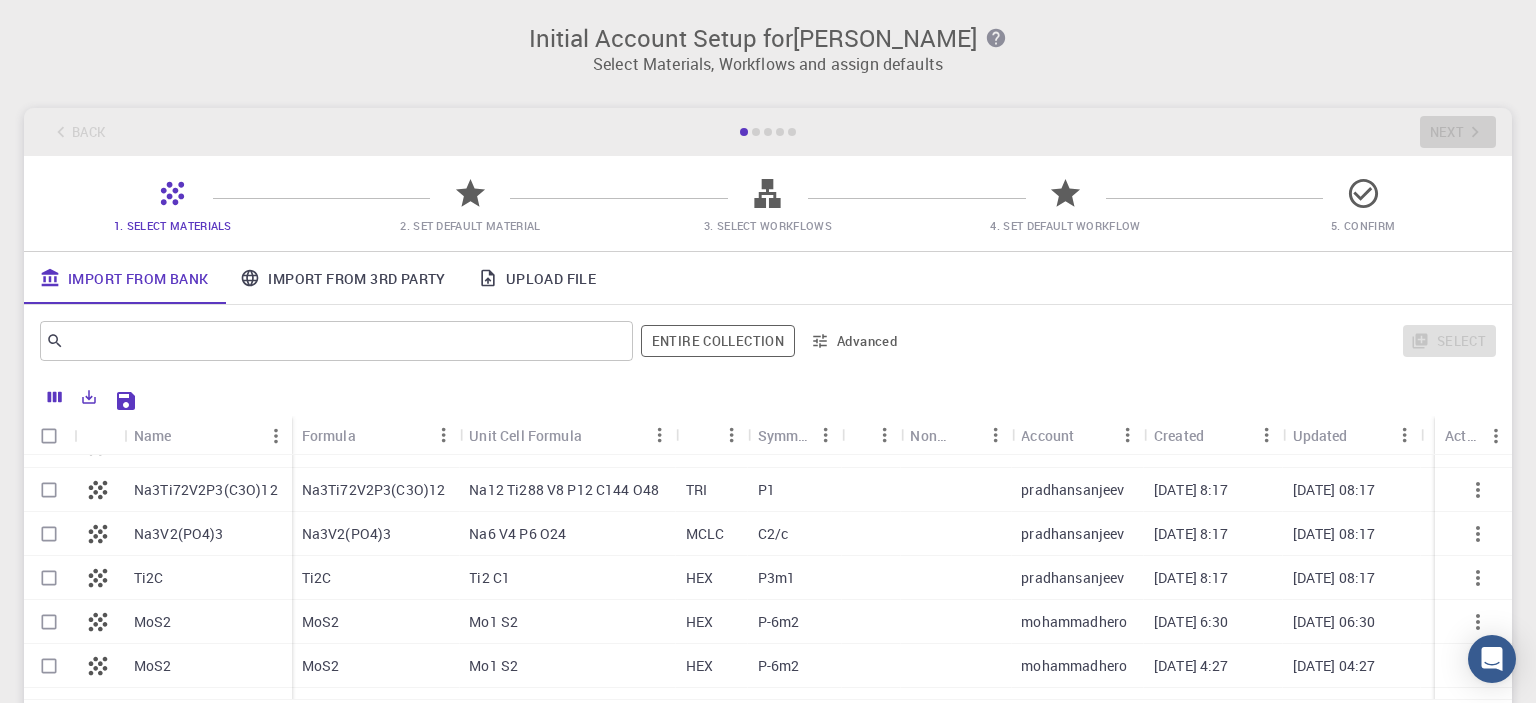 scroll, scrollTop: 440, scrollLeft: 0, axis: vertical 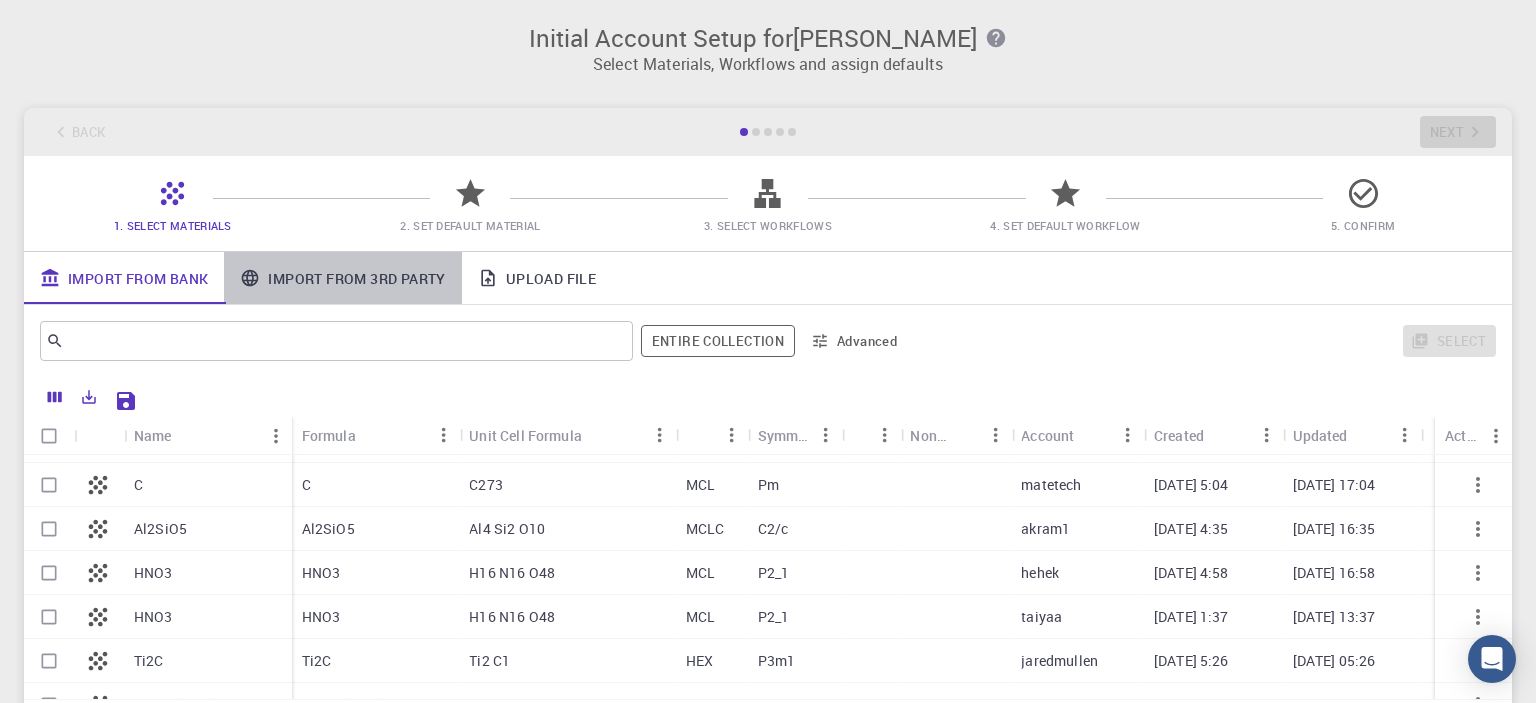 click on "Import From 3rd Party" at bounding box center (342, 278) 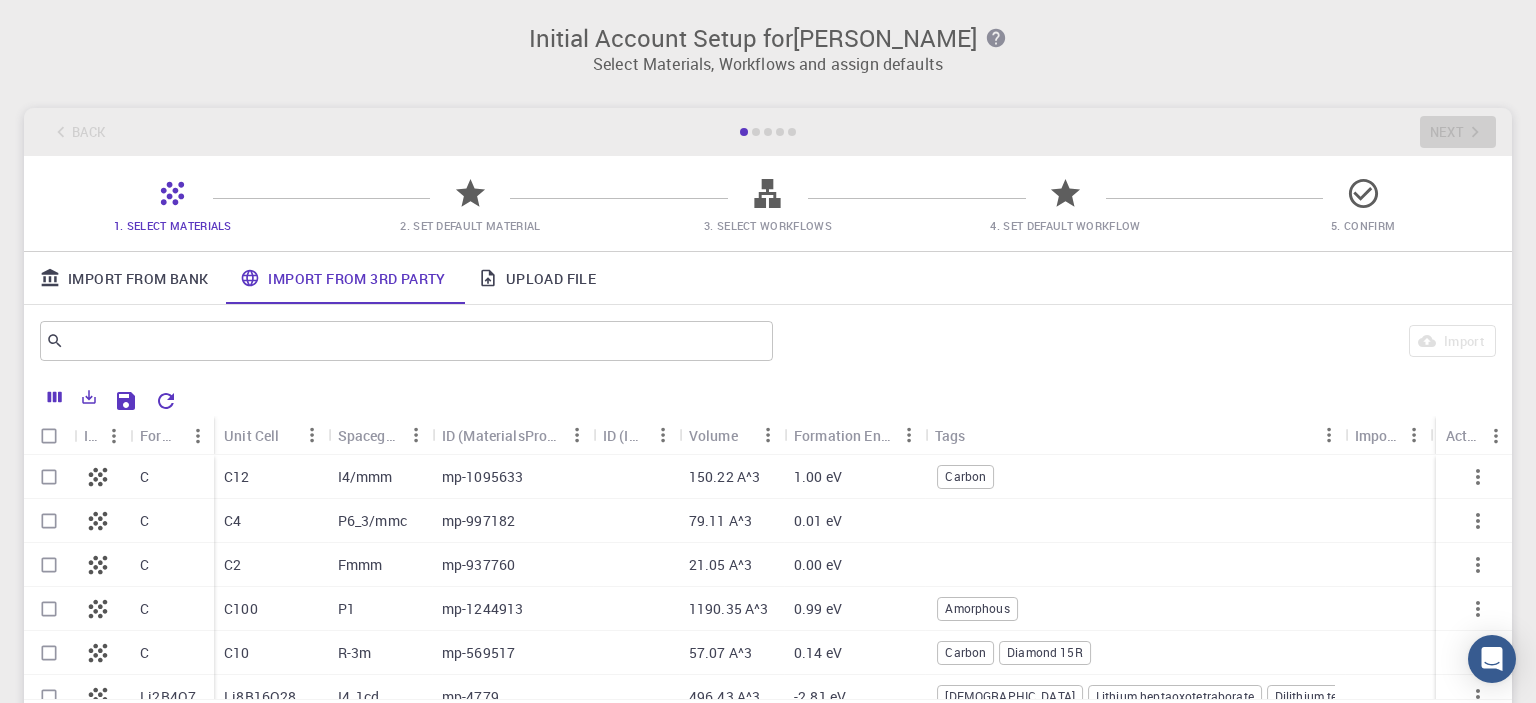 scroll, scrollTop: 220, scrollLeft: 0, axis: vertical 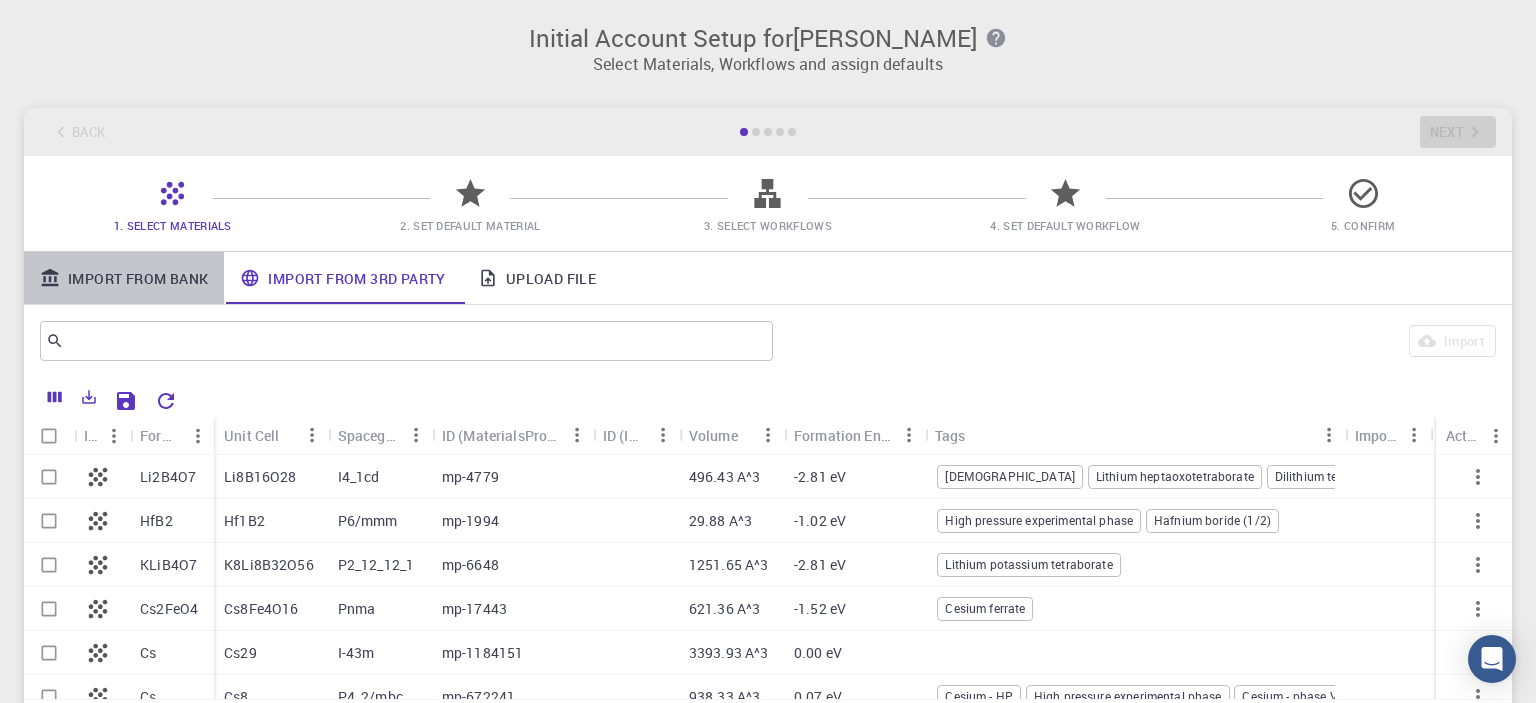 drag, startPoint x: 148, startPoint y: 297, endPoint x: 150, endPoint y: 273, distance: 24.083189 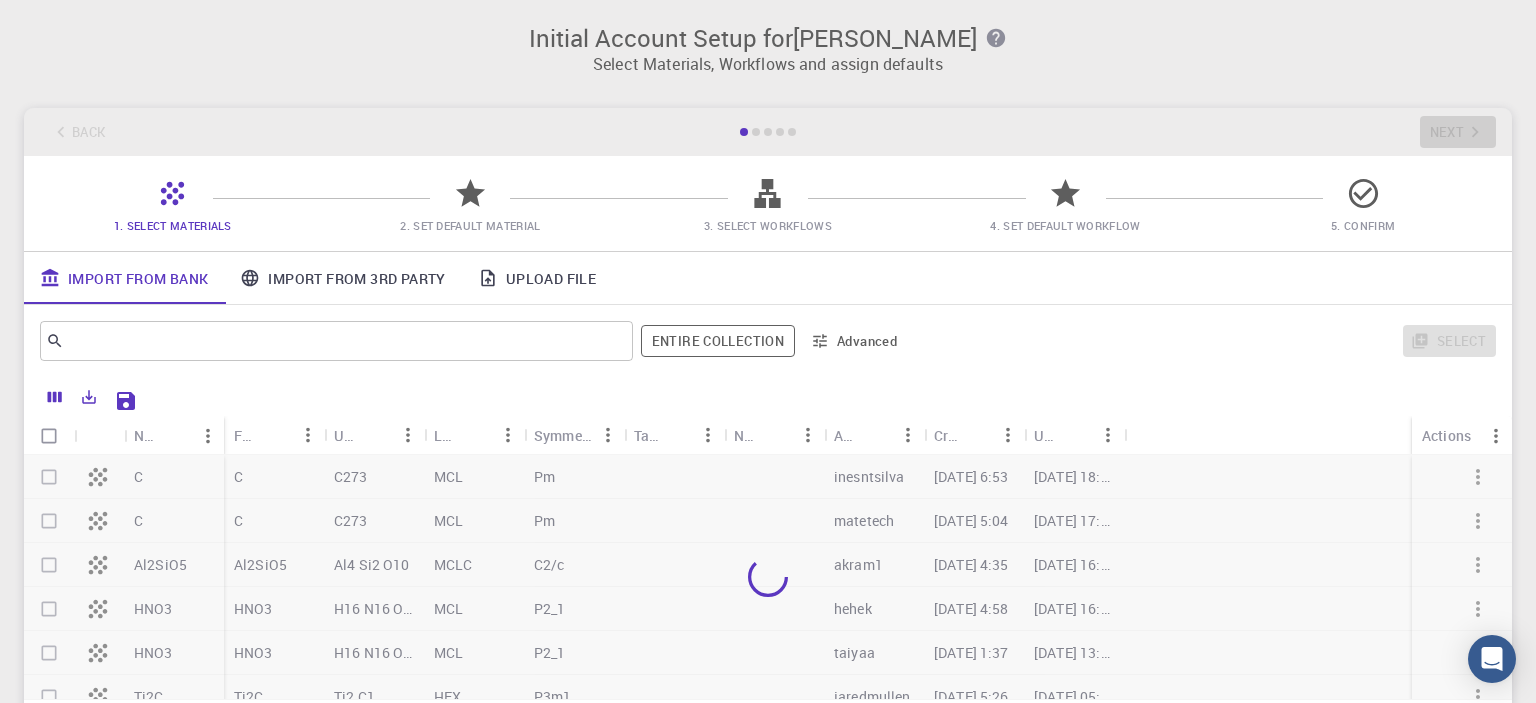 click on "Import From Bank" at bounding box center (124, 278) 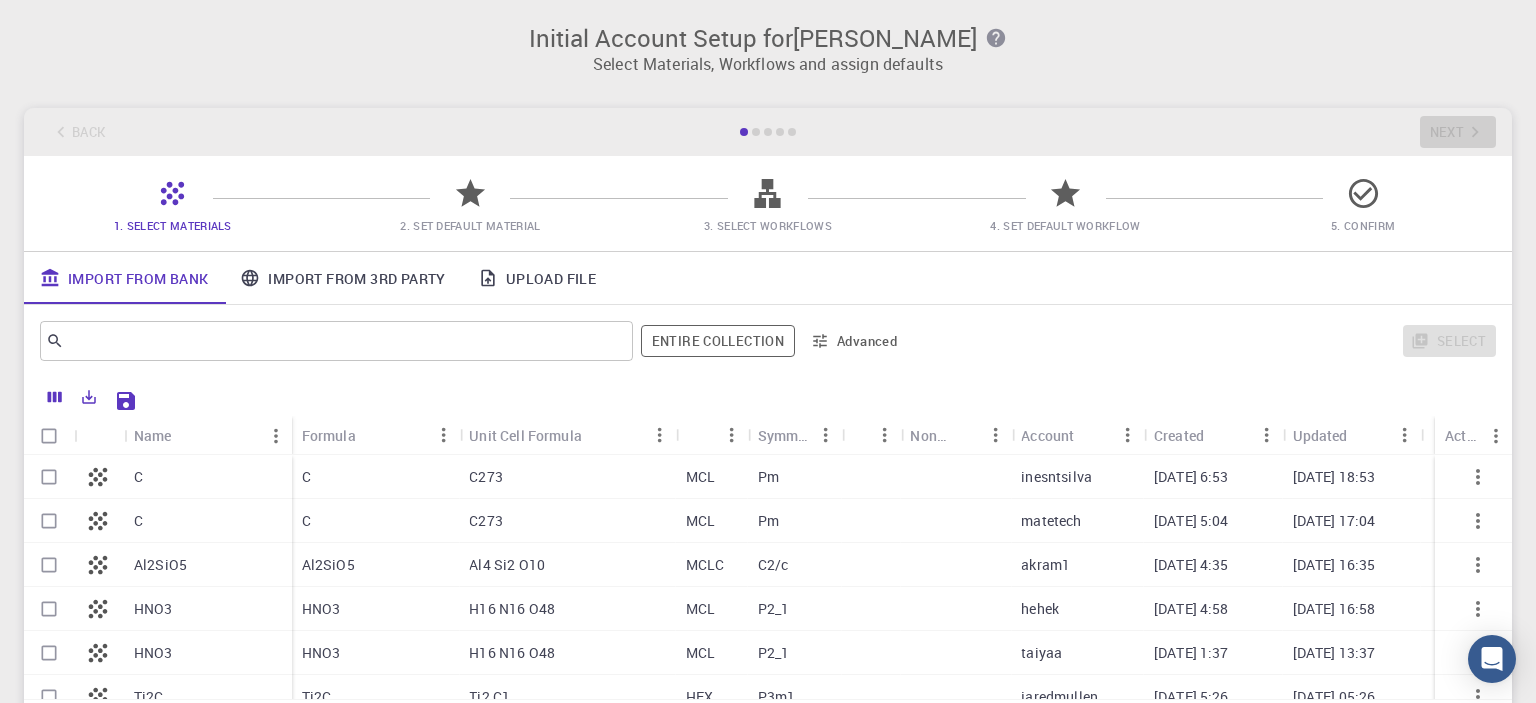 scroll, scrollTop: 220, scrollLeft: 0, axis: vertical 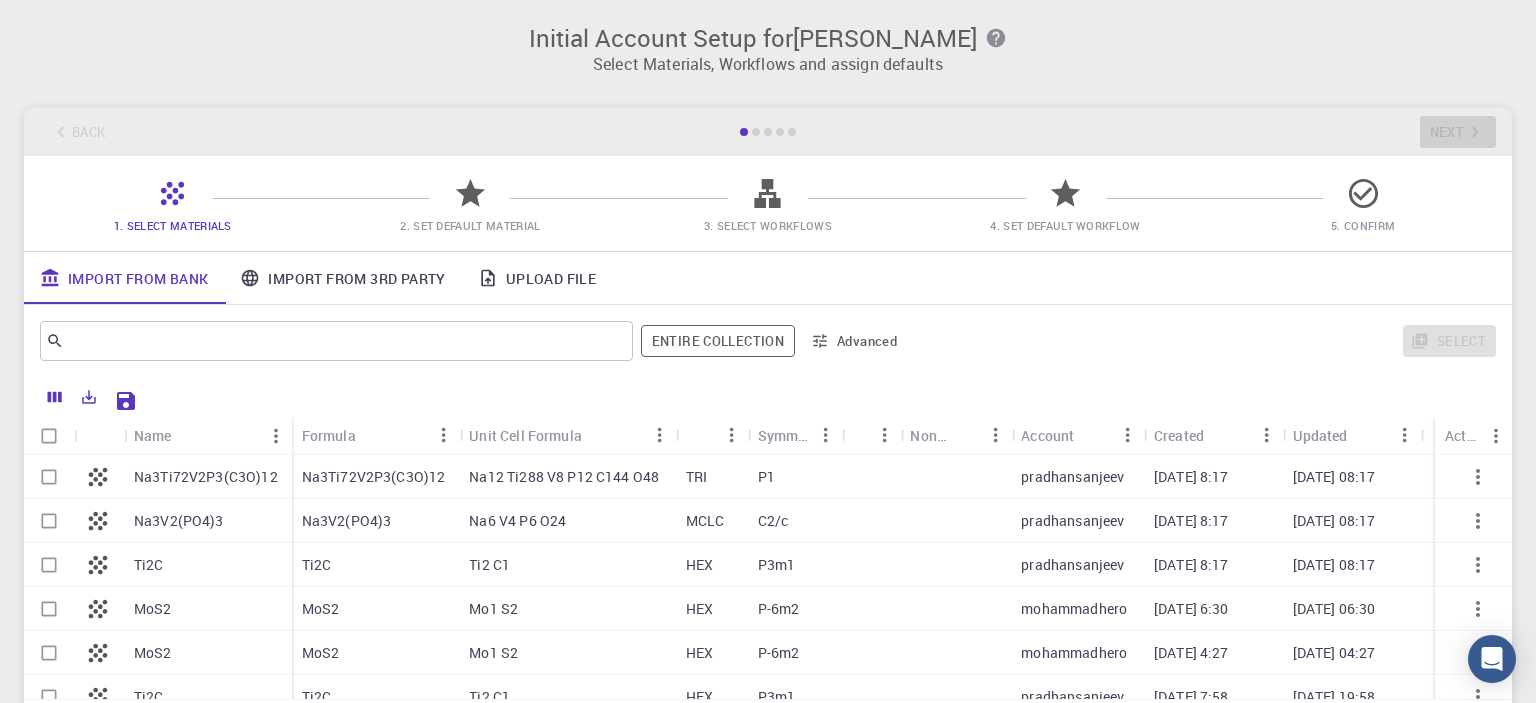 drag, startPoint x: 1497, startPoint y: 658, endPoint x: 1455, endPoint y: 518, distance: 146.16429 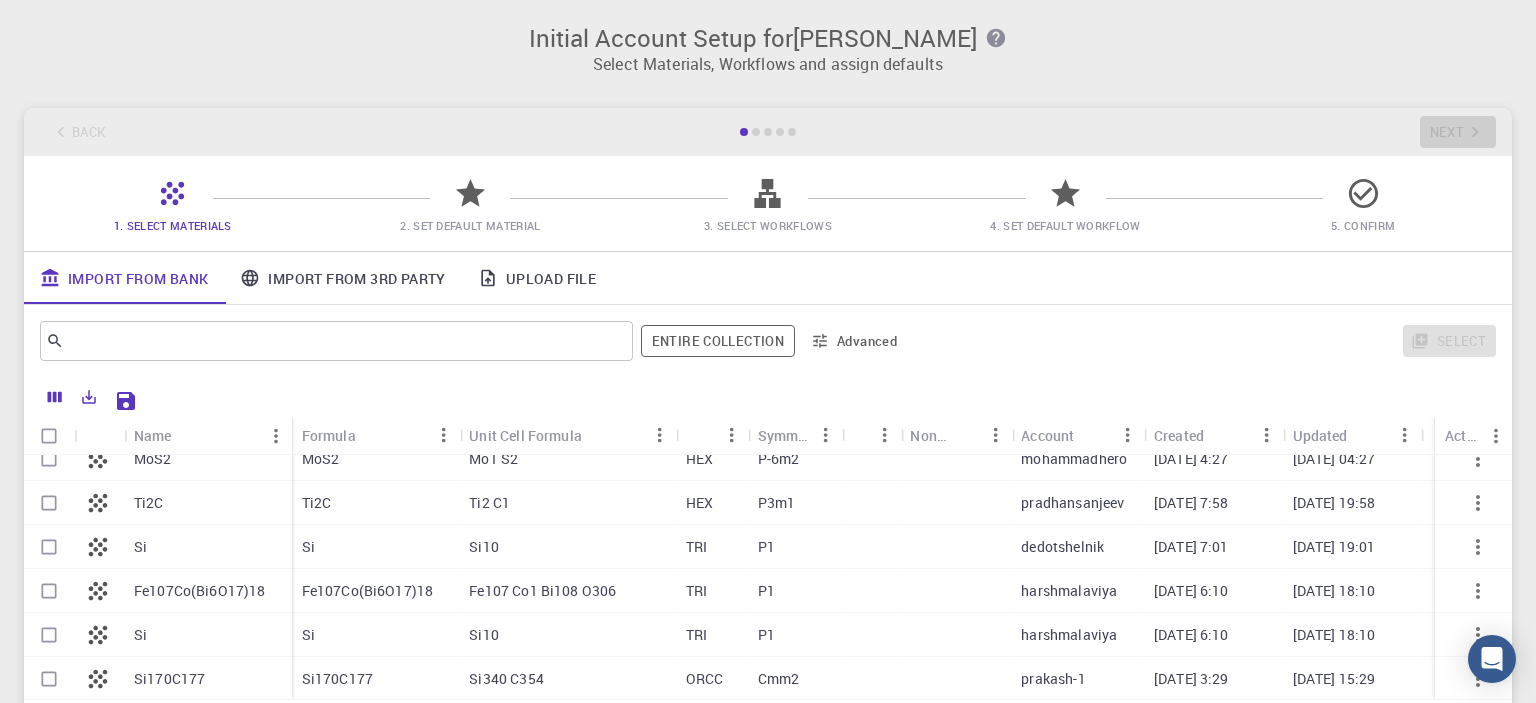 scroll, scrollTop: 636, scrollLeft: 0, axis: vertical 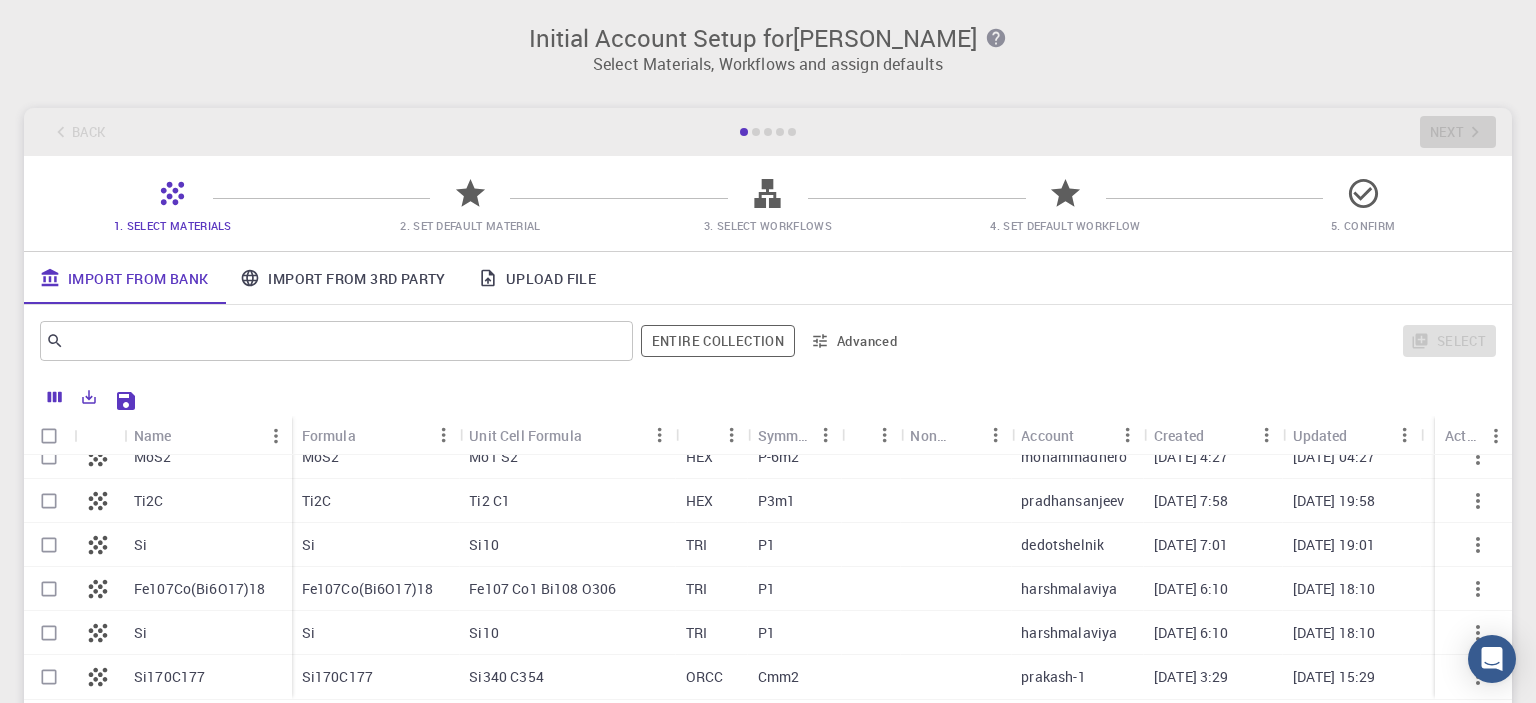click on "Fe107 Co1 Bi108 O306" at bounding box center [567, 589] 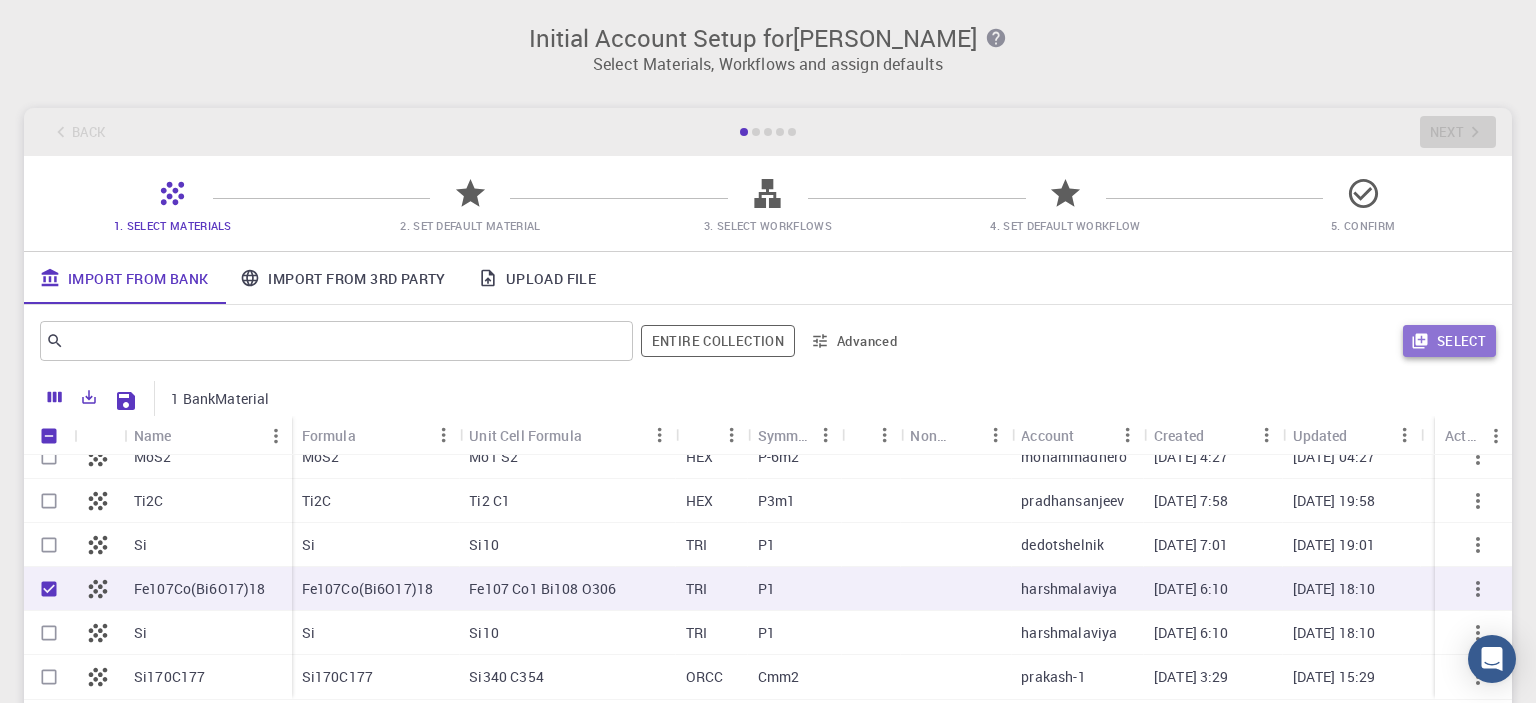 click on "Select" at bounding box center [1449, 341] 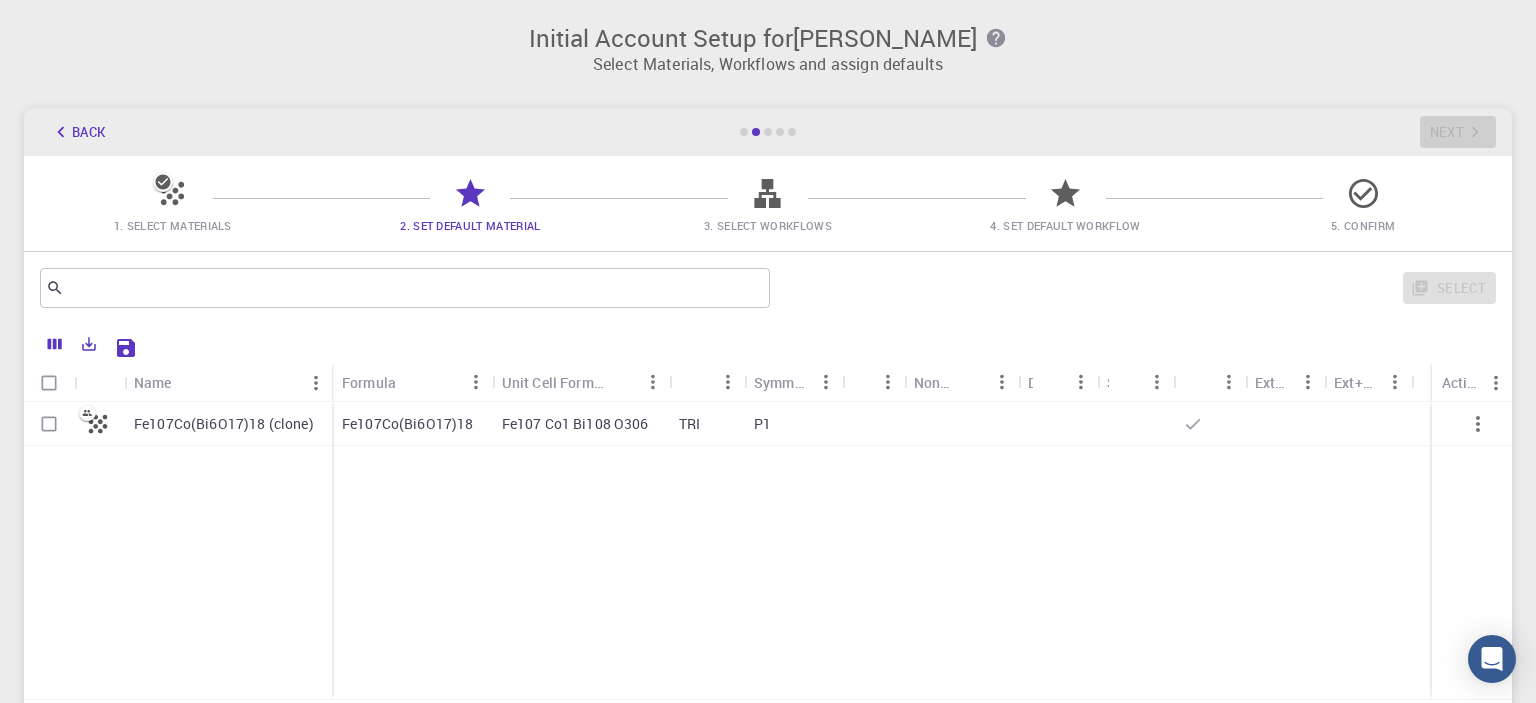 click on "Fe107Co(Bi6O17)18" at bounding box center (408, 424) 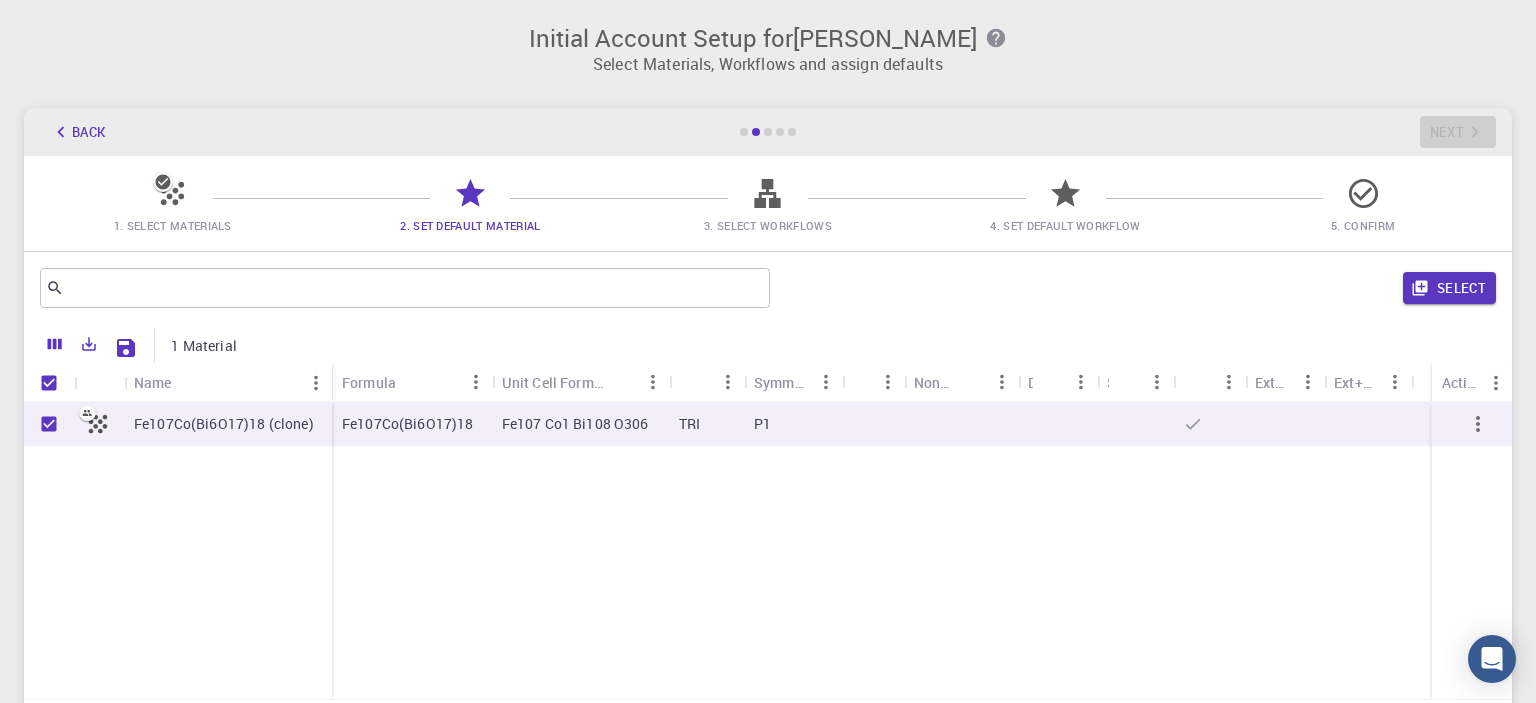 scroll, scrollTop: 204, scrollLeft: 0, axis: vertical 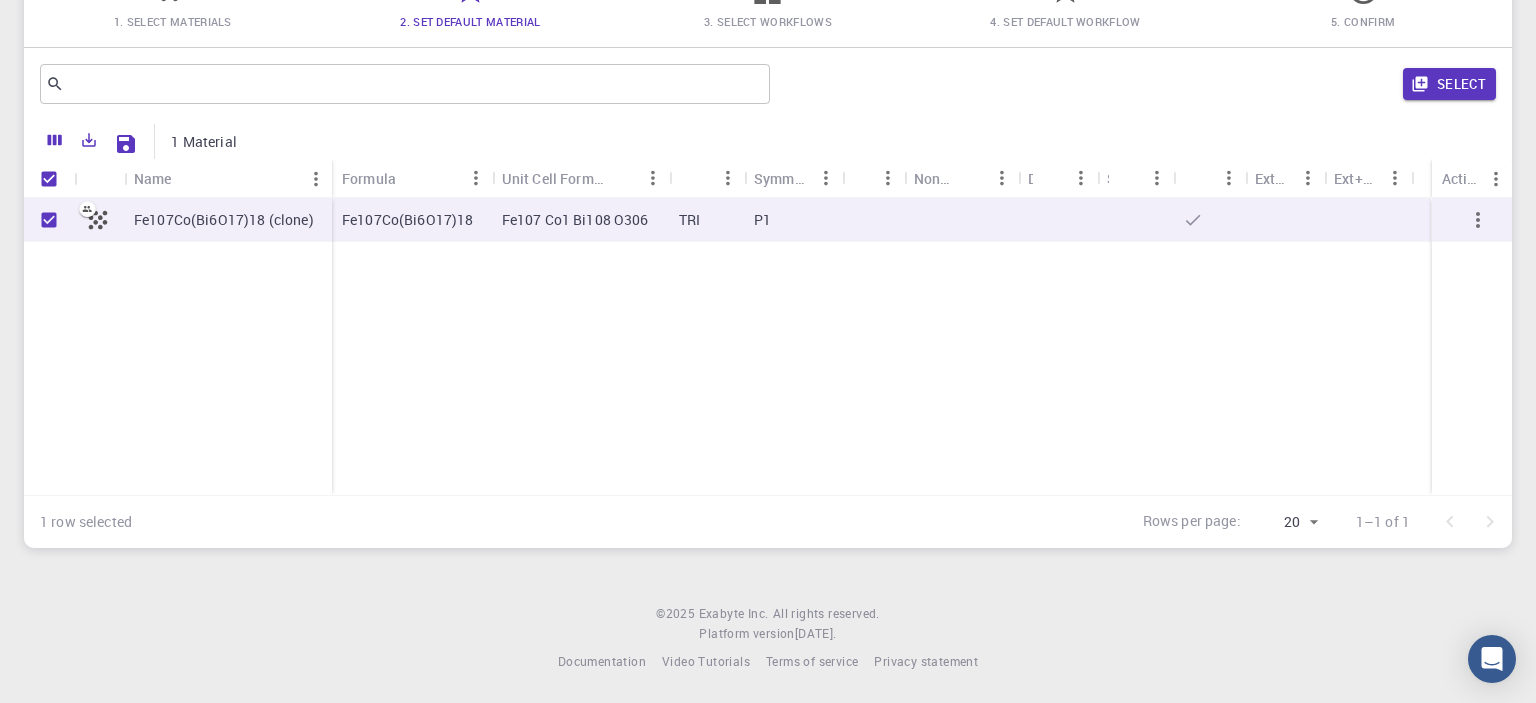 click on "Fe107Co(Bi6O17)18" at bounding box center (412, 220) 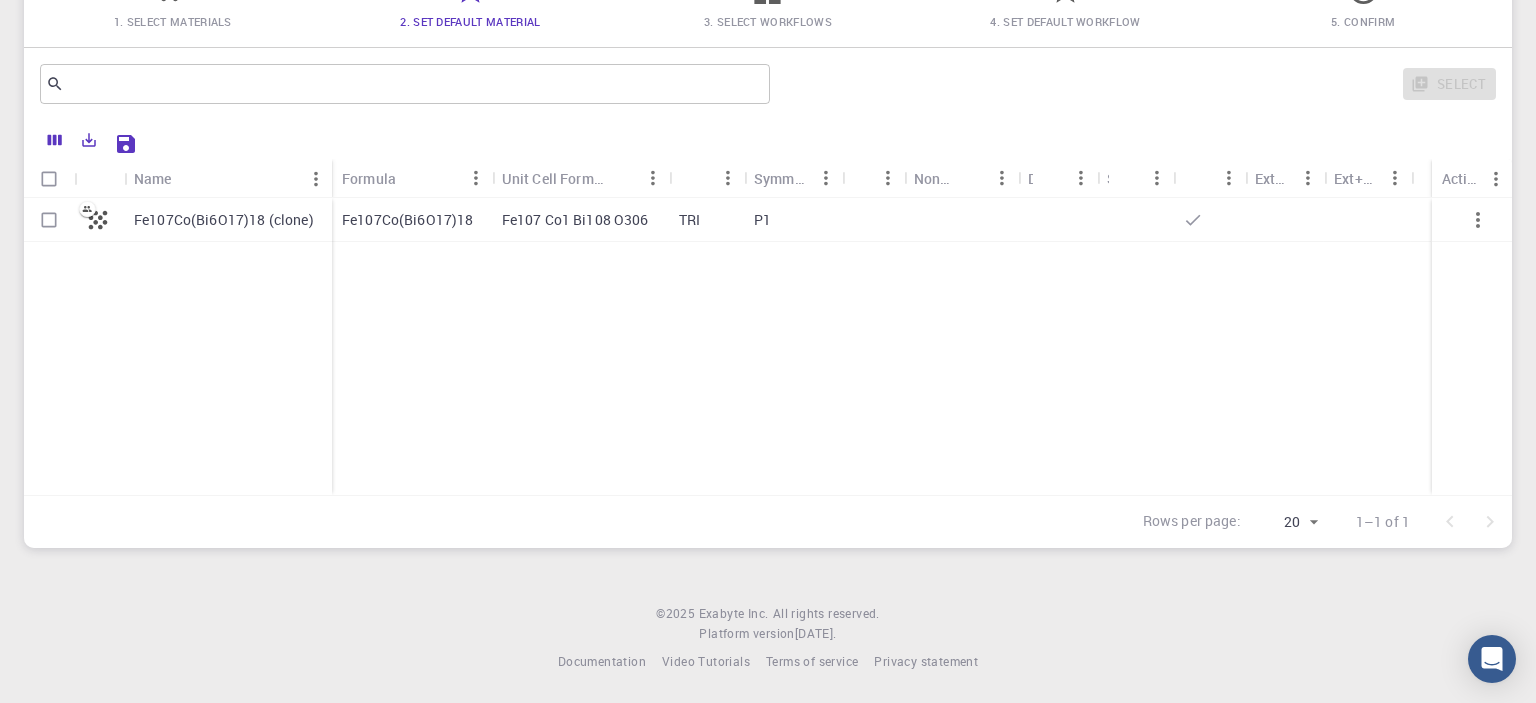 checkbox on "false" 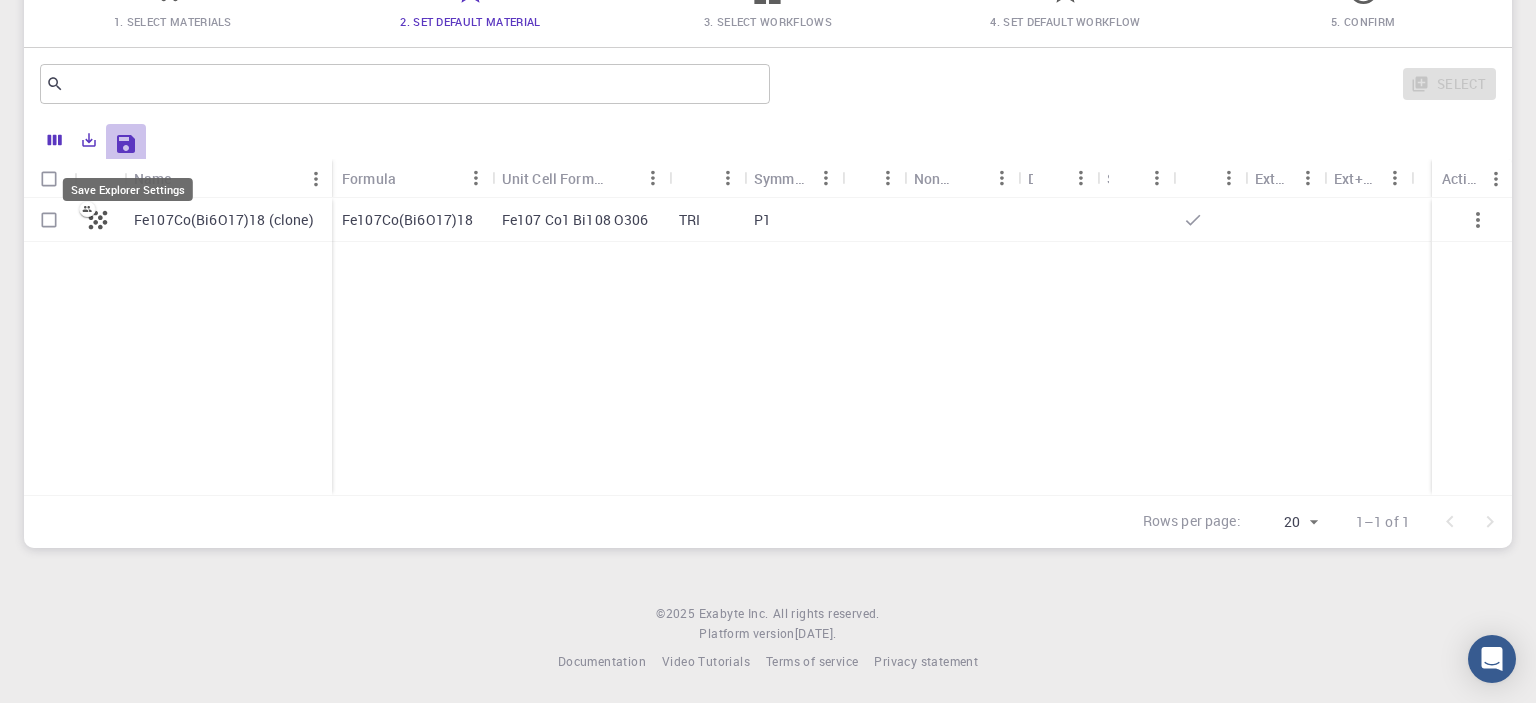click 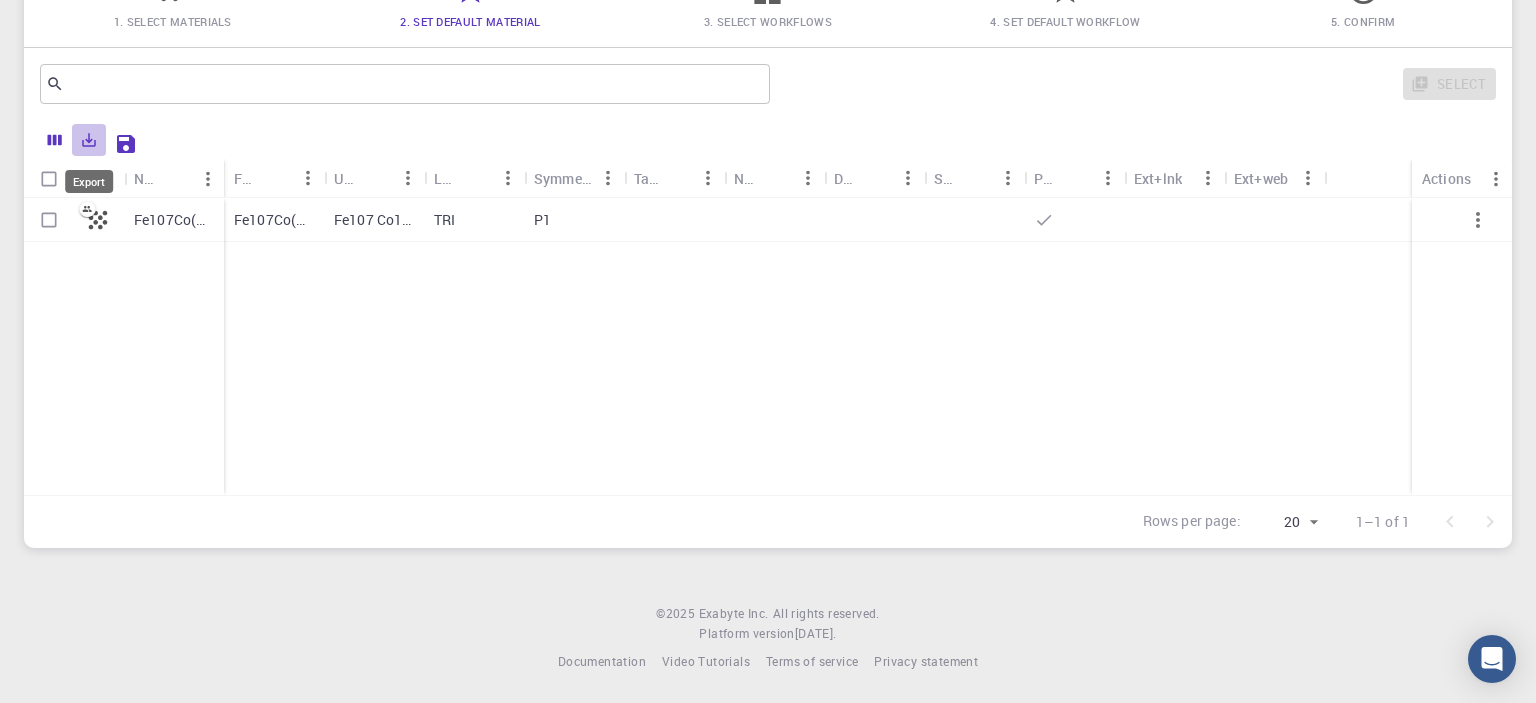 click 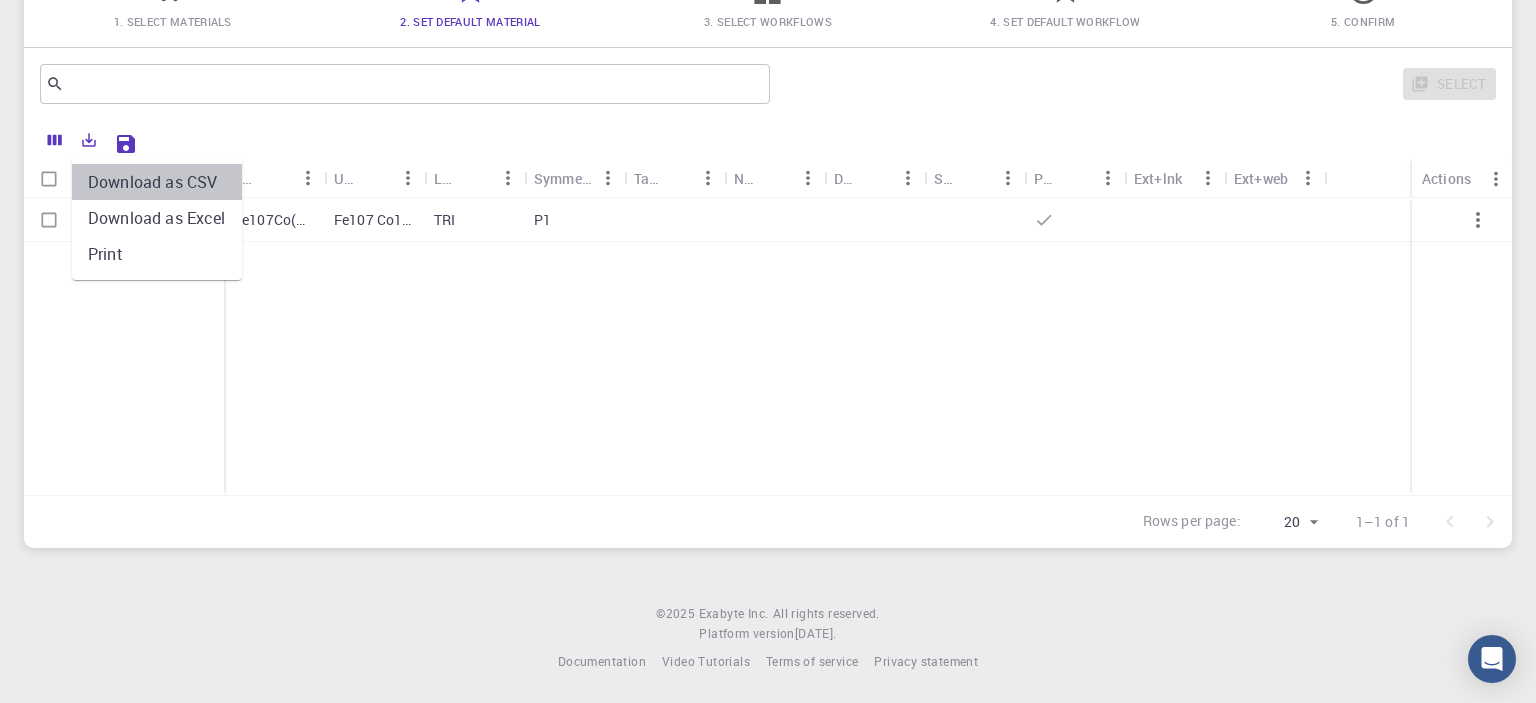 click on "Download as CSV" at bounding box center [157, 182] 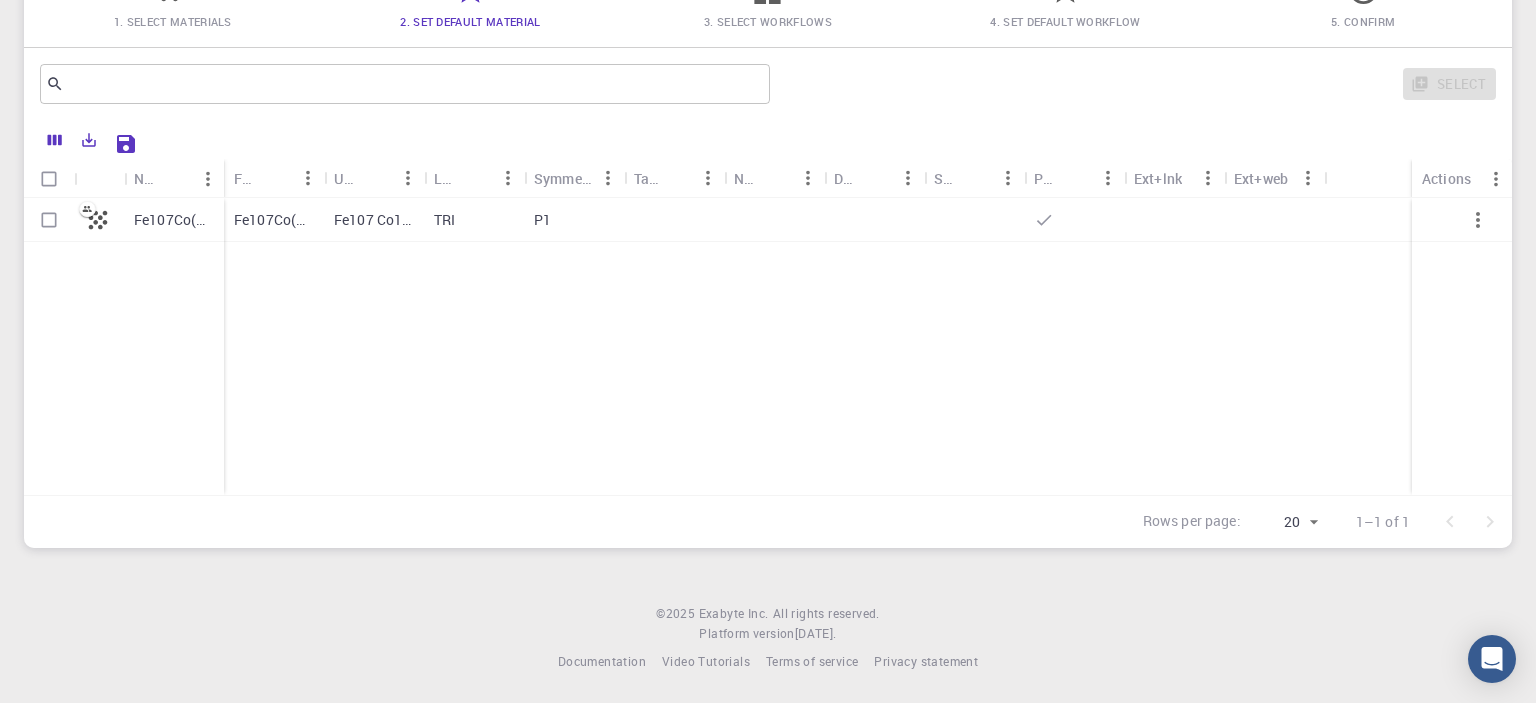 click on "3. Select Workflows" at bounding box center [768, 21] 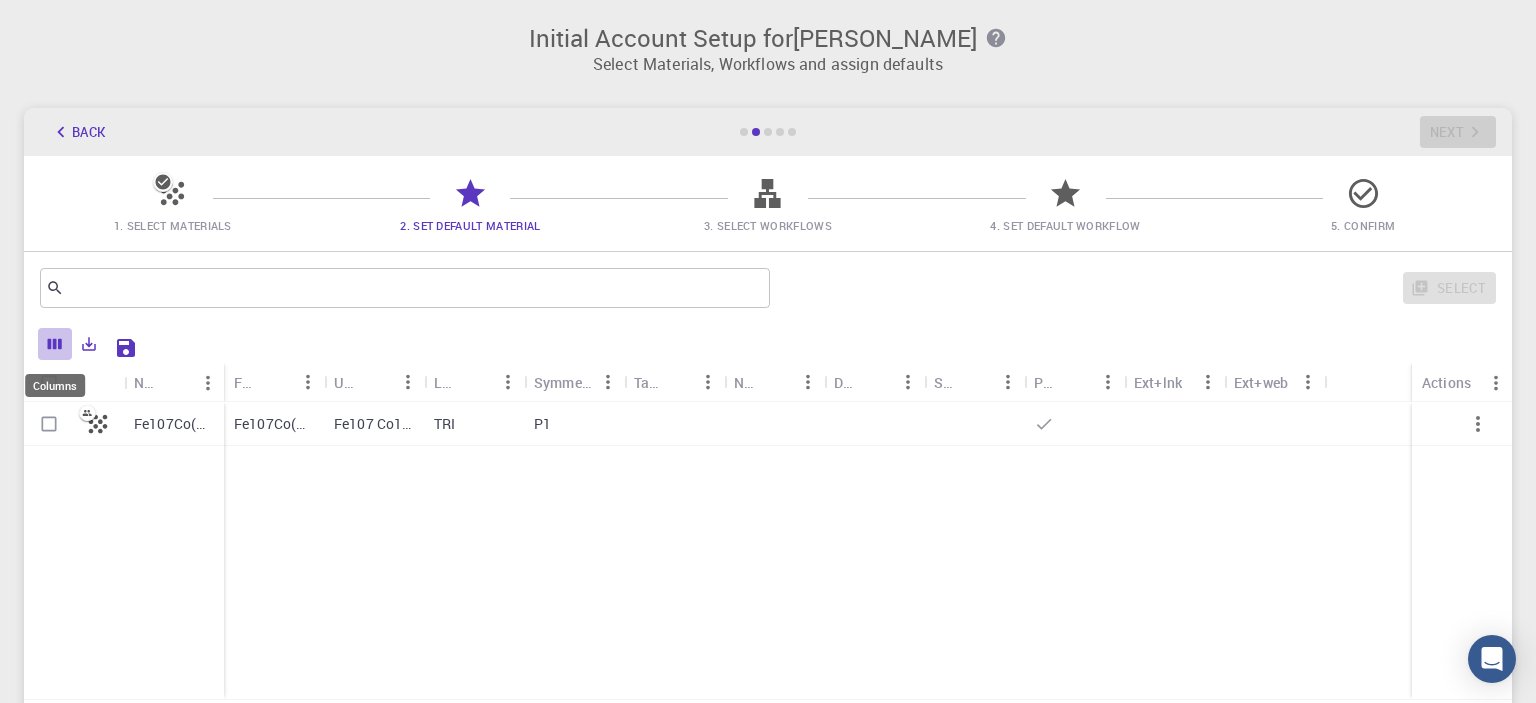 click 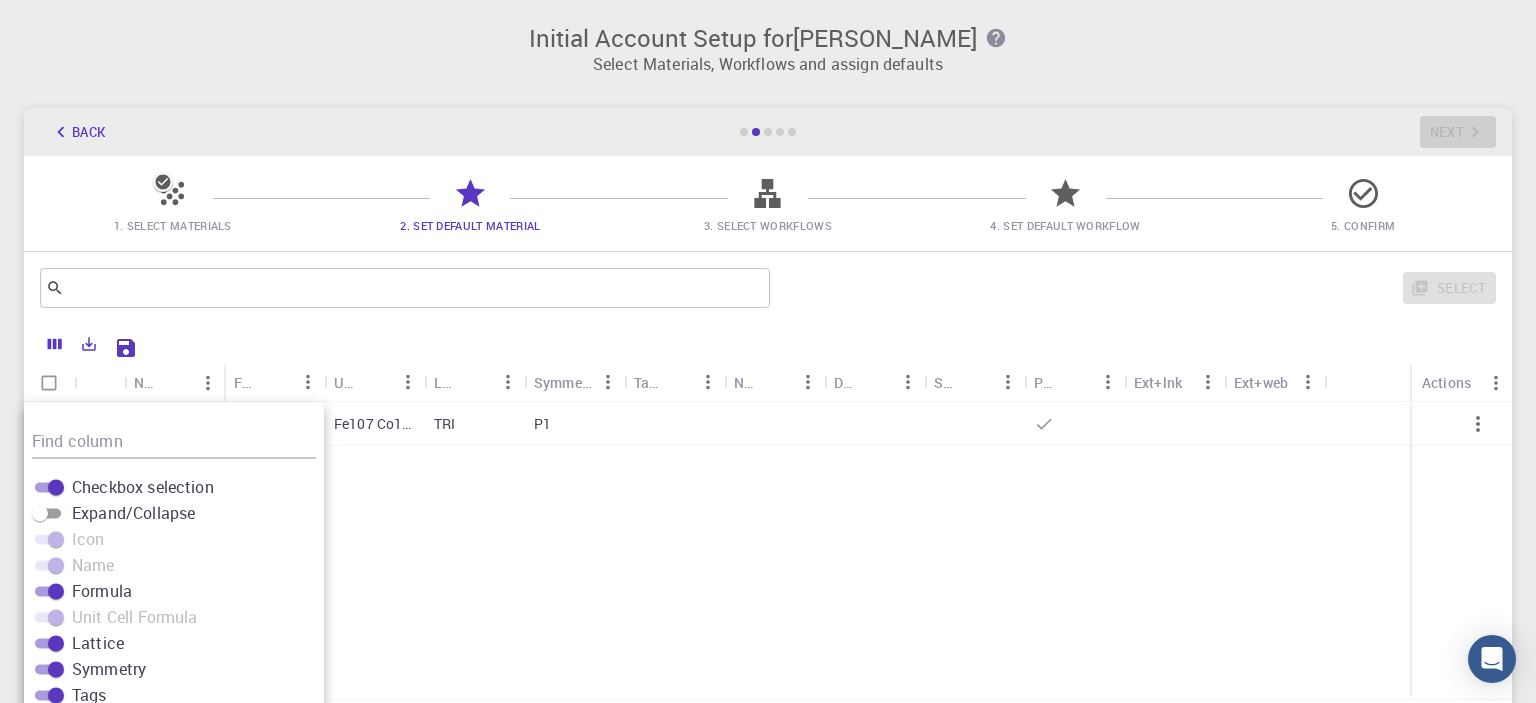 click on "Formula" at bounding box center [102, 591] 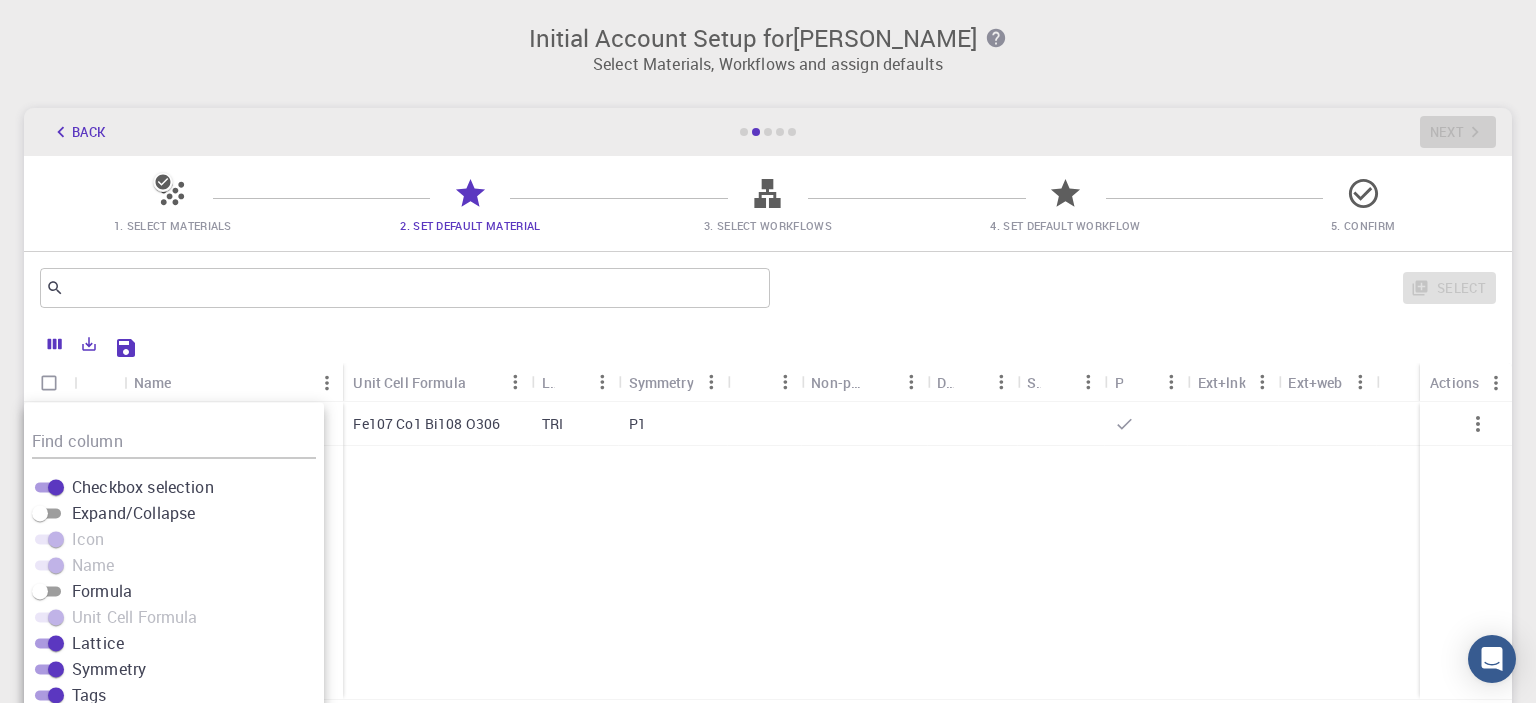 click at bounding box center [48, 617] 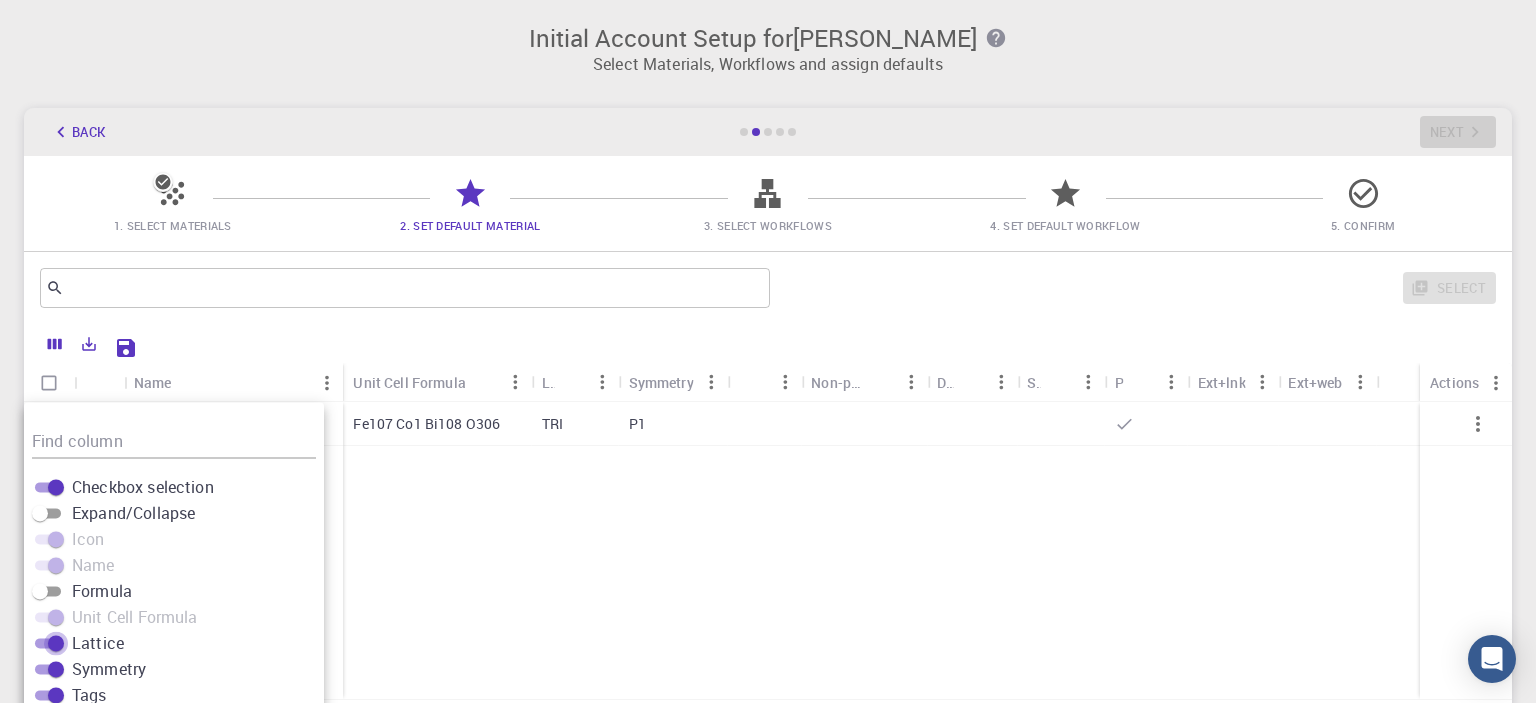 click on "Lattice" at bounding box center (56, 643) 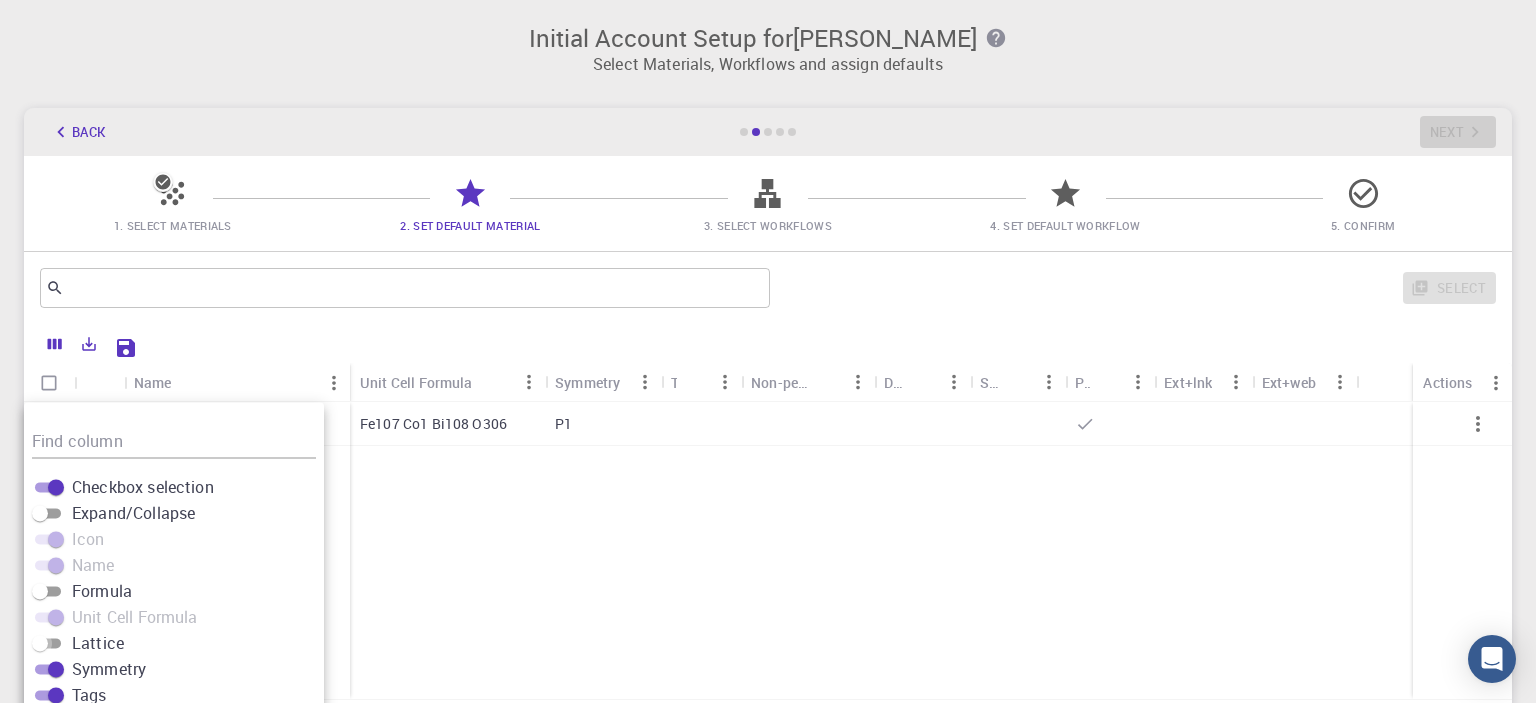 click on "Lattice" at bounding box center (40, 643) 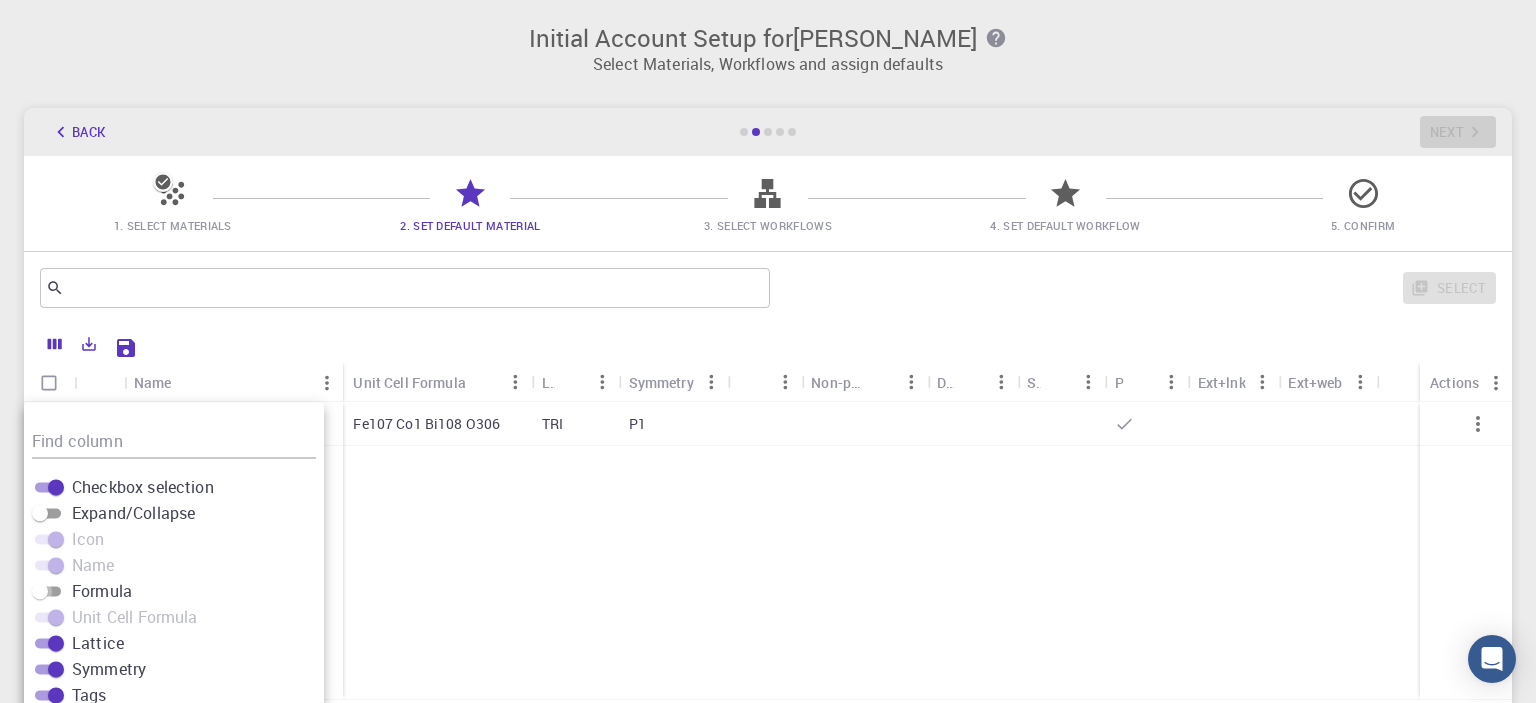 click on "Formula" at bounding box center (40, 591) 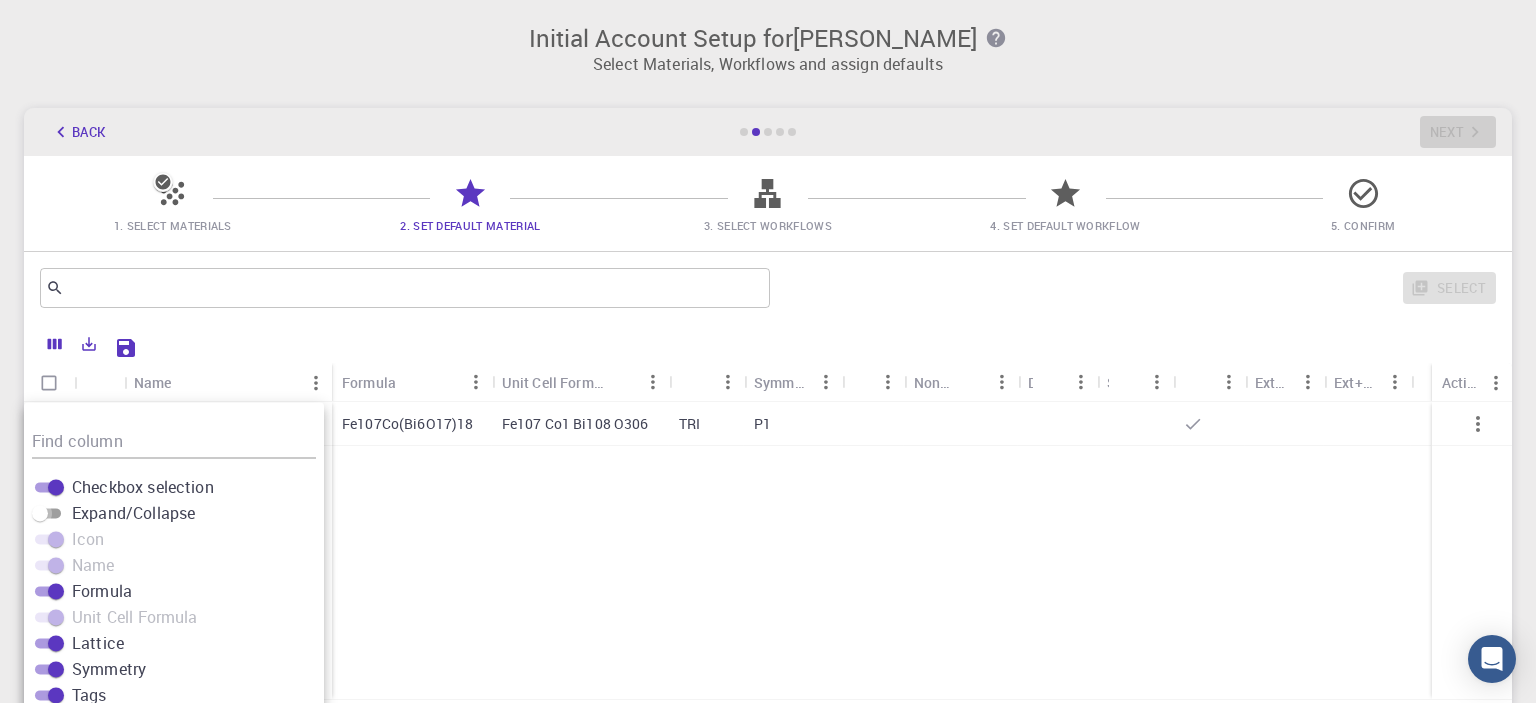 click on "Expand/Collapse" at bounding box center (40, 513) 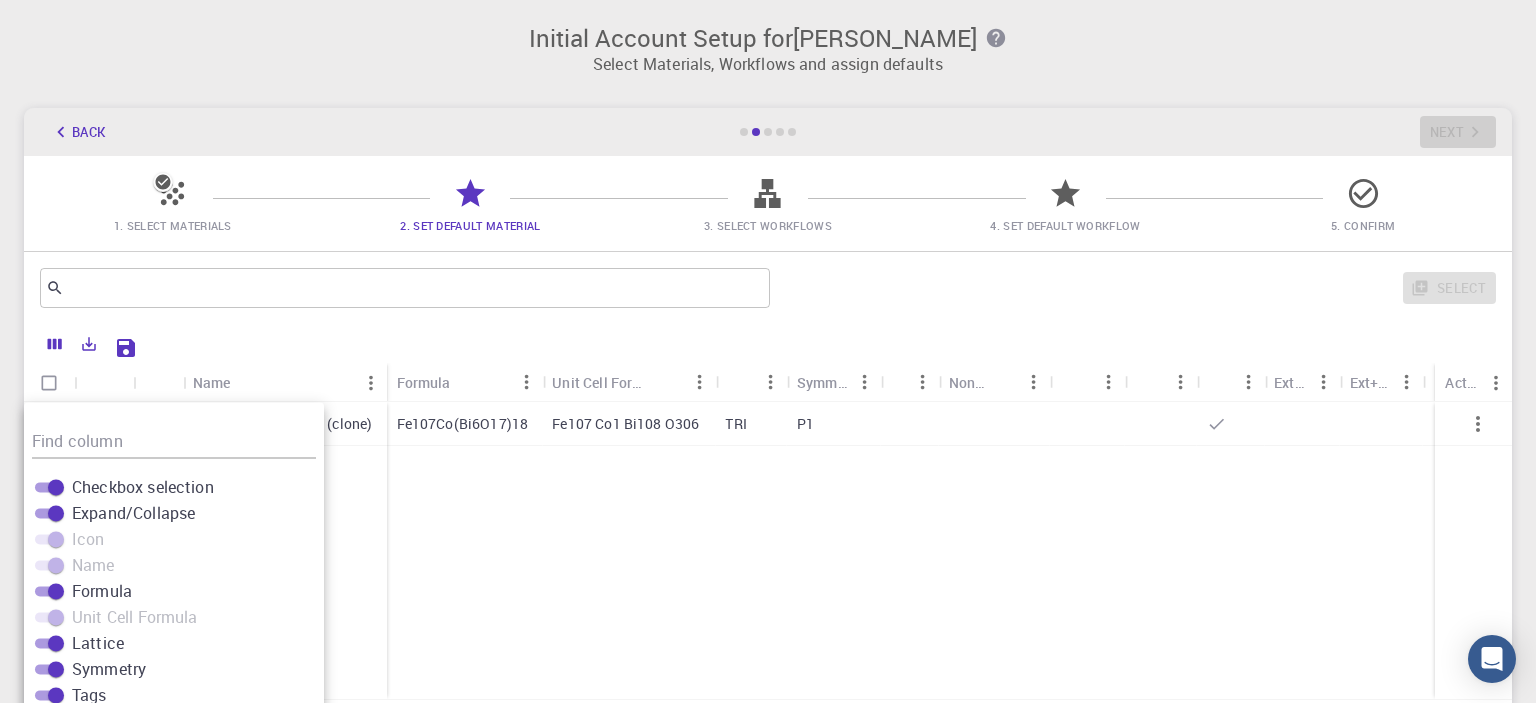 click on "Fe107Co(Bi6O17)18 (clone) Fe107Co(Bi6O17)18 Fe107 Co1 Bi108 O306 TRI P1" at bounding box center [768, 550] 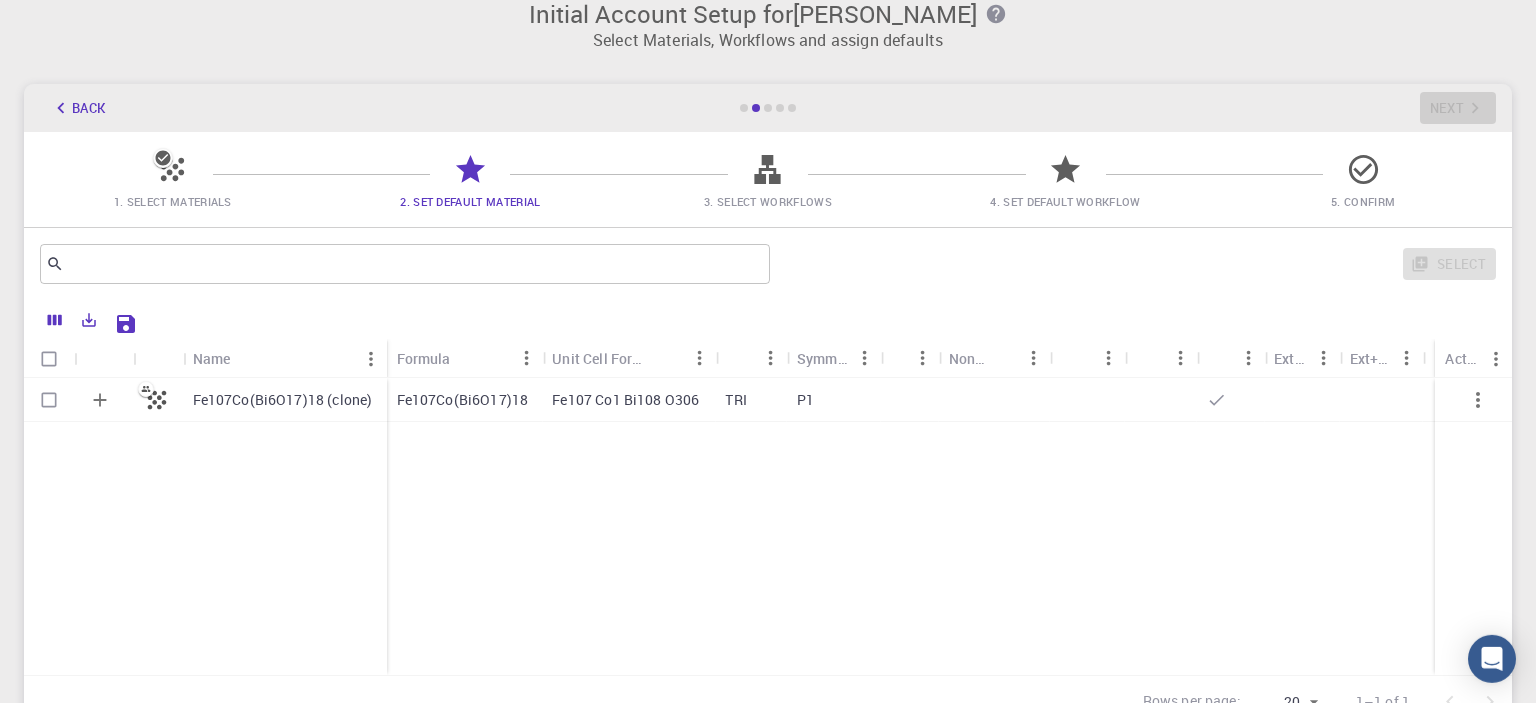 scroll, scrollTop: 0, scrollLeft: 0, axis: both 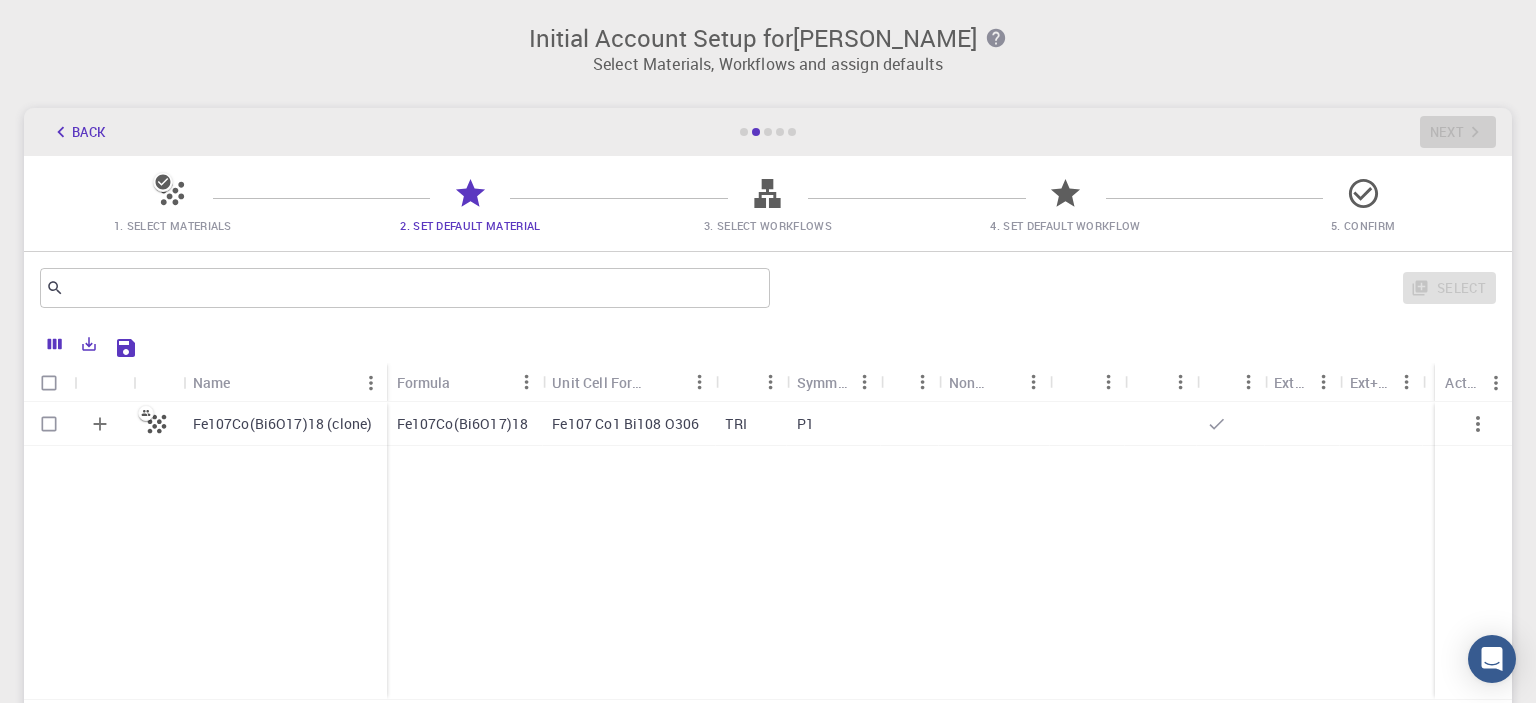 click on "3. Select Workflows" at bounding box center (768, 211) 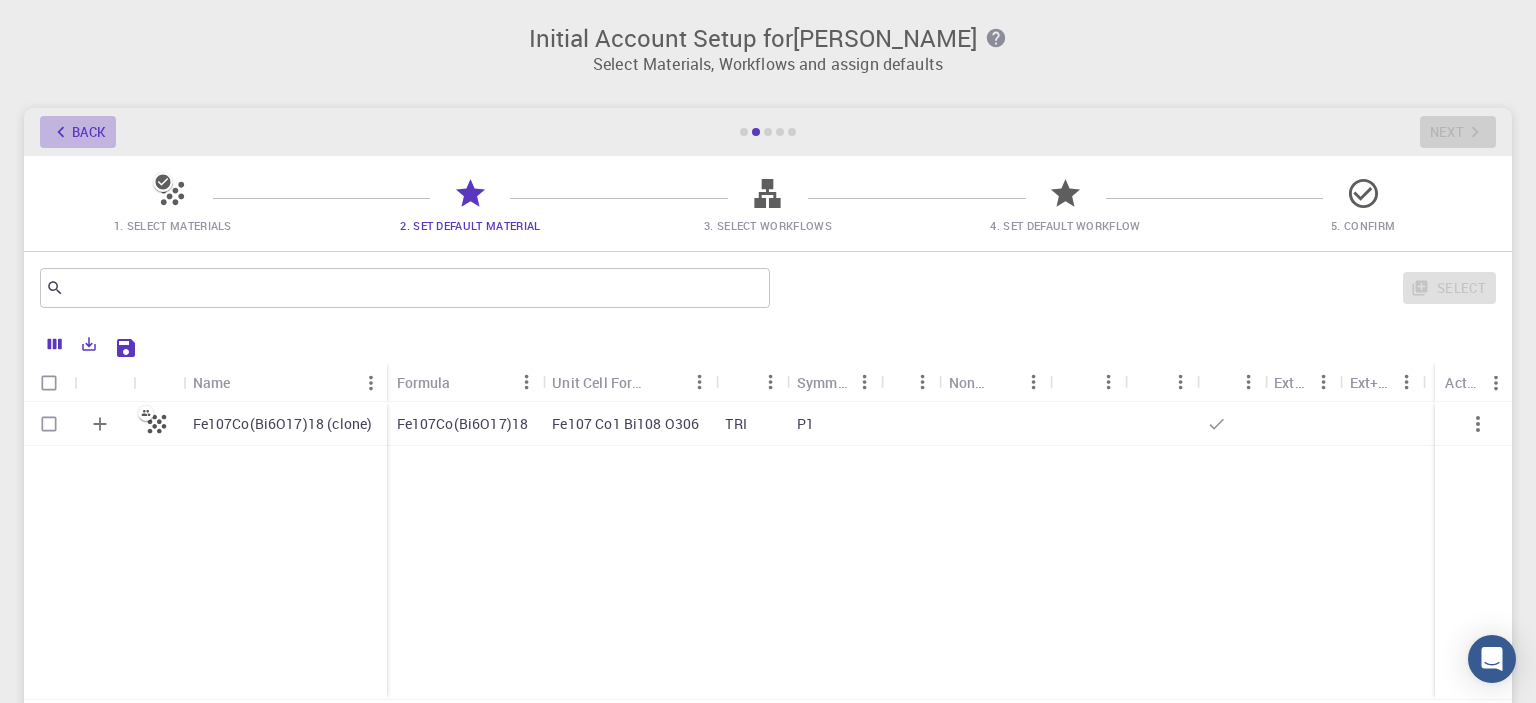 click on "Back" at bounding box center [78, 132] 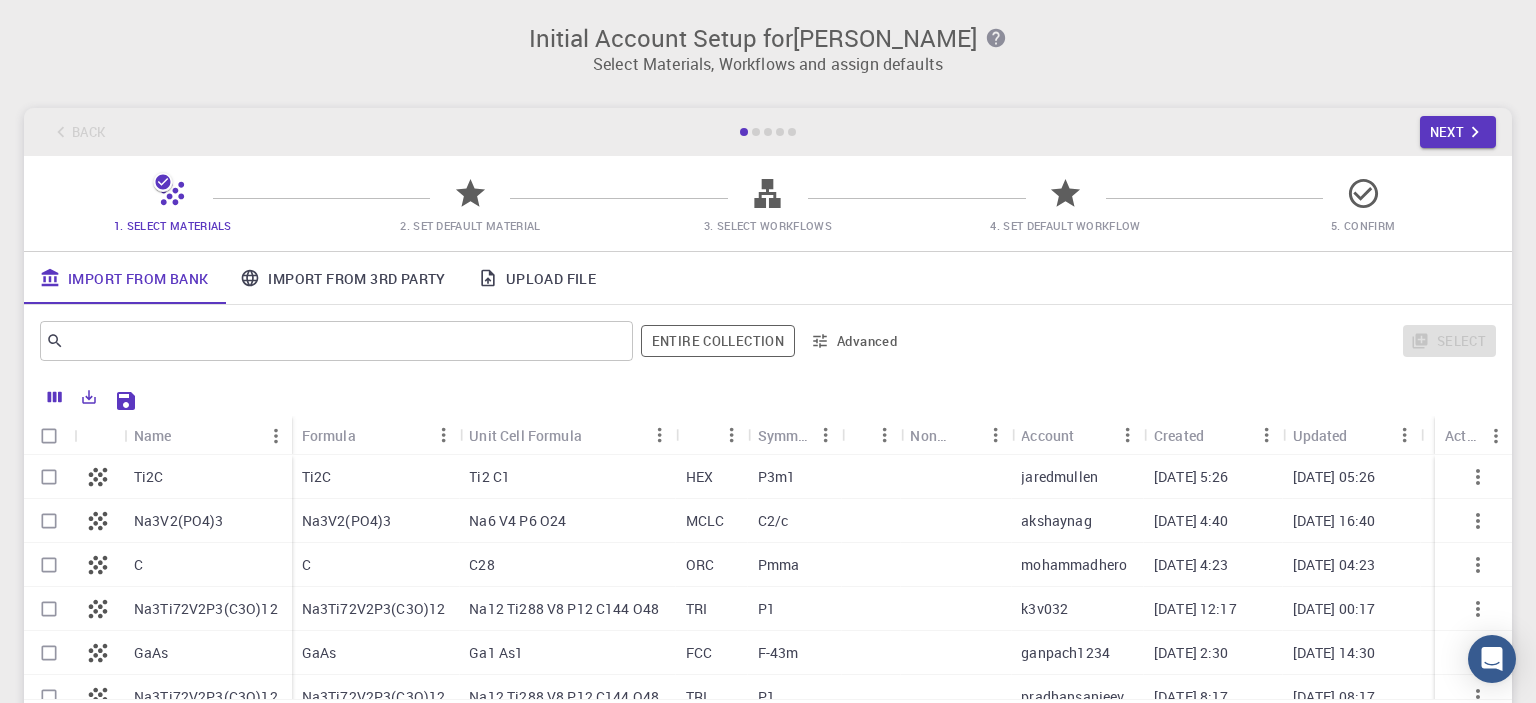 scroll, scrollTop: 440, scrollLeft: 0, axis: vertical 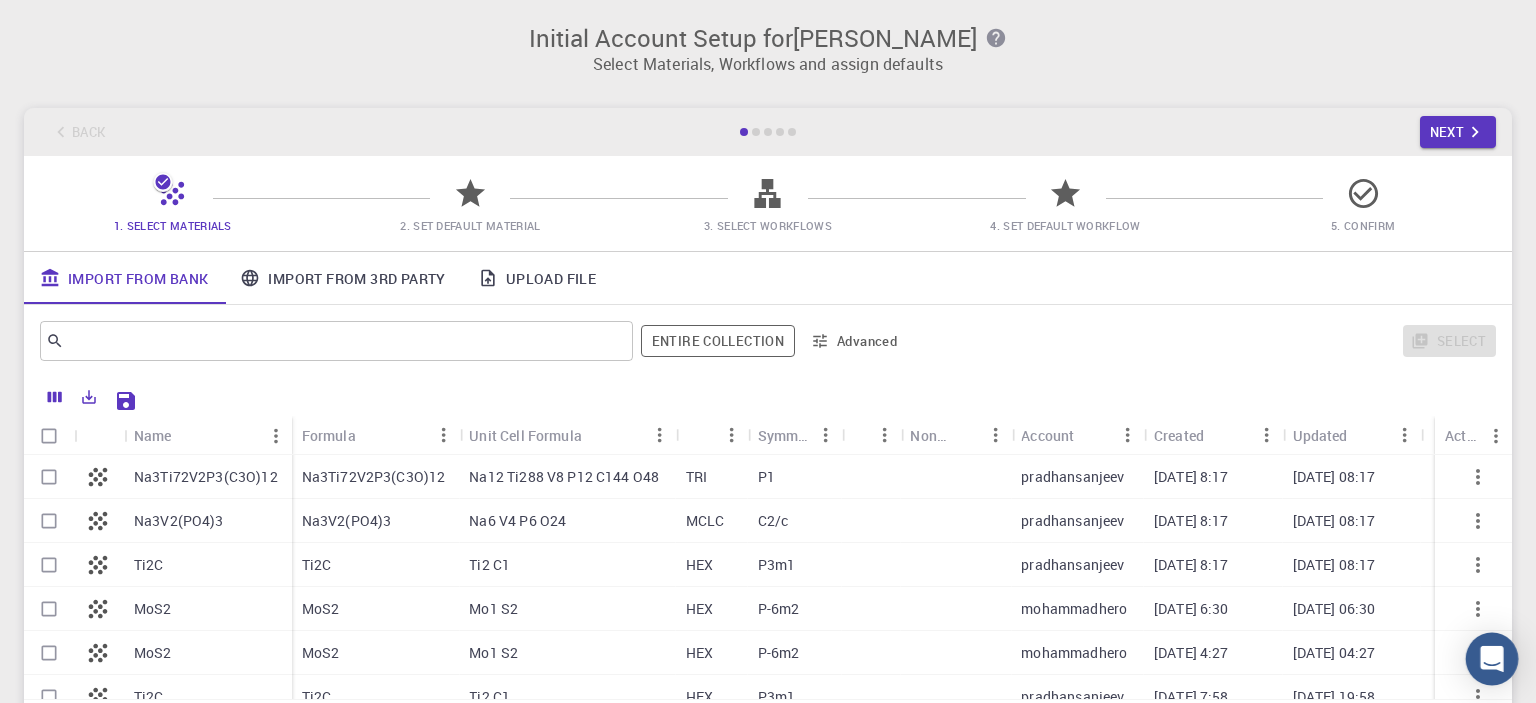 click at bounding box center [1492, 659] 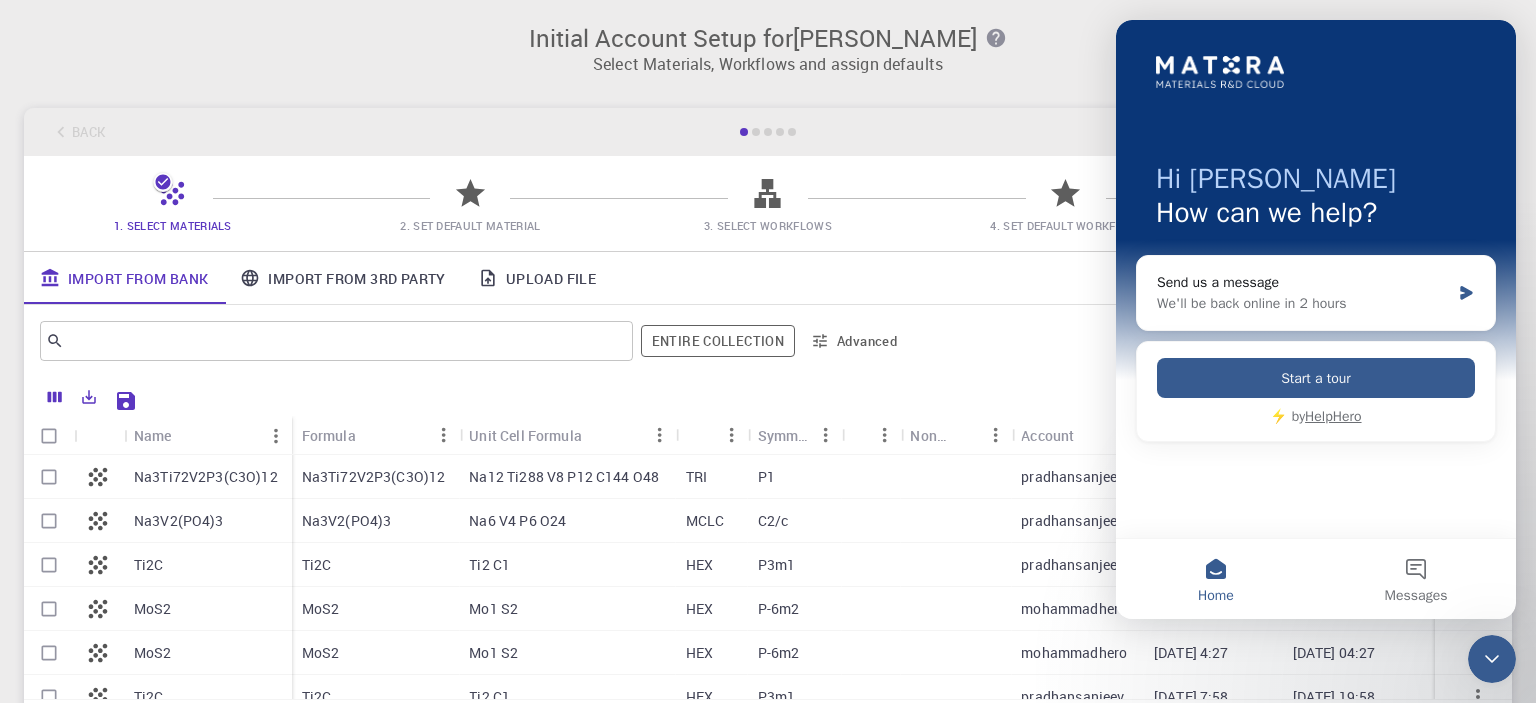 scroll, scrollTop: 0, scrollLeft: 0, axis: both 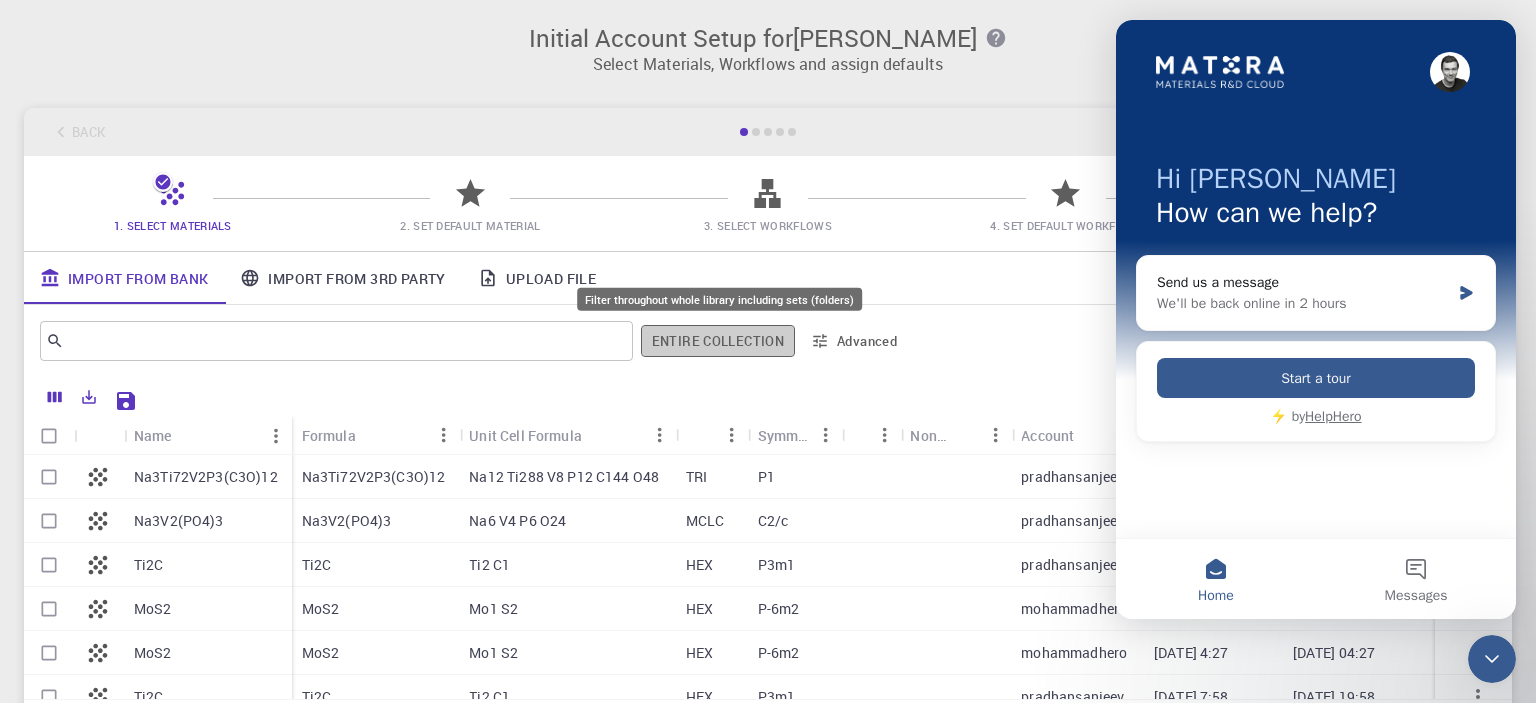 click on "Entire collection" at bounding box center [718, 341] 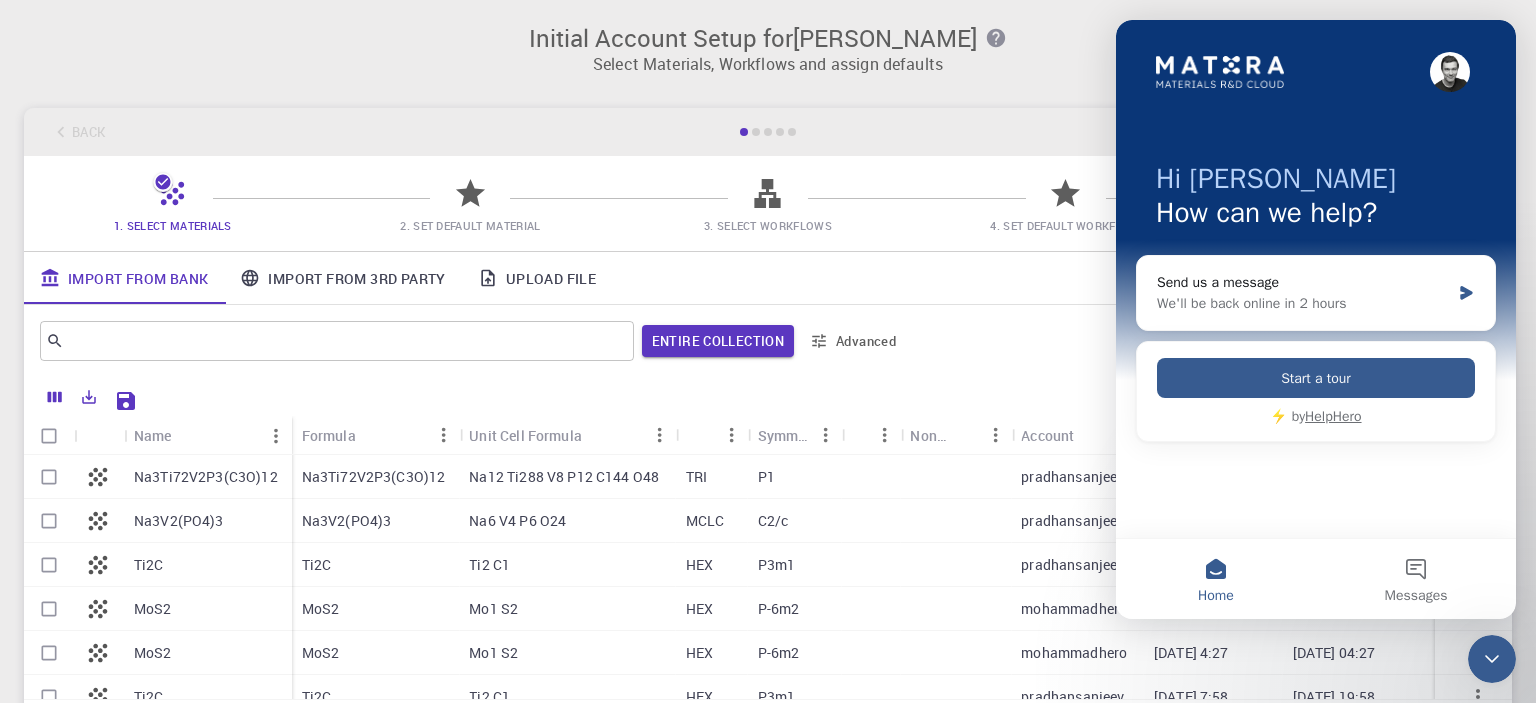 click on "Select" at bounding box center (1205, 341) 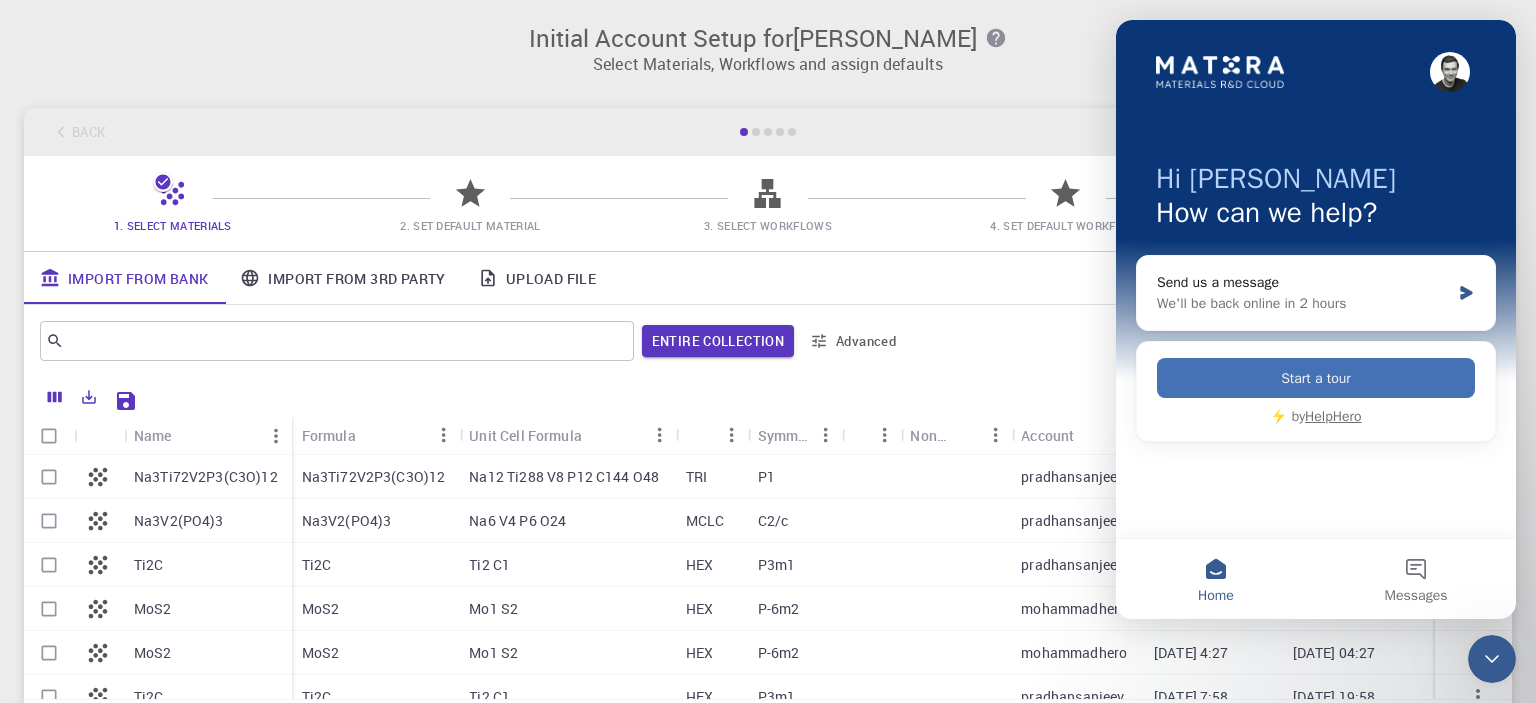 click on "Start a tour" at bounding box center [1316, 378] 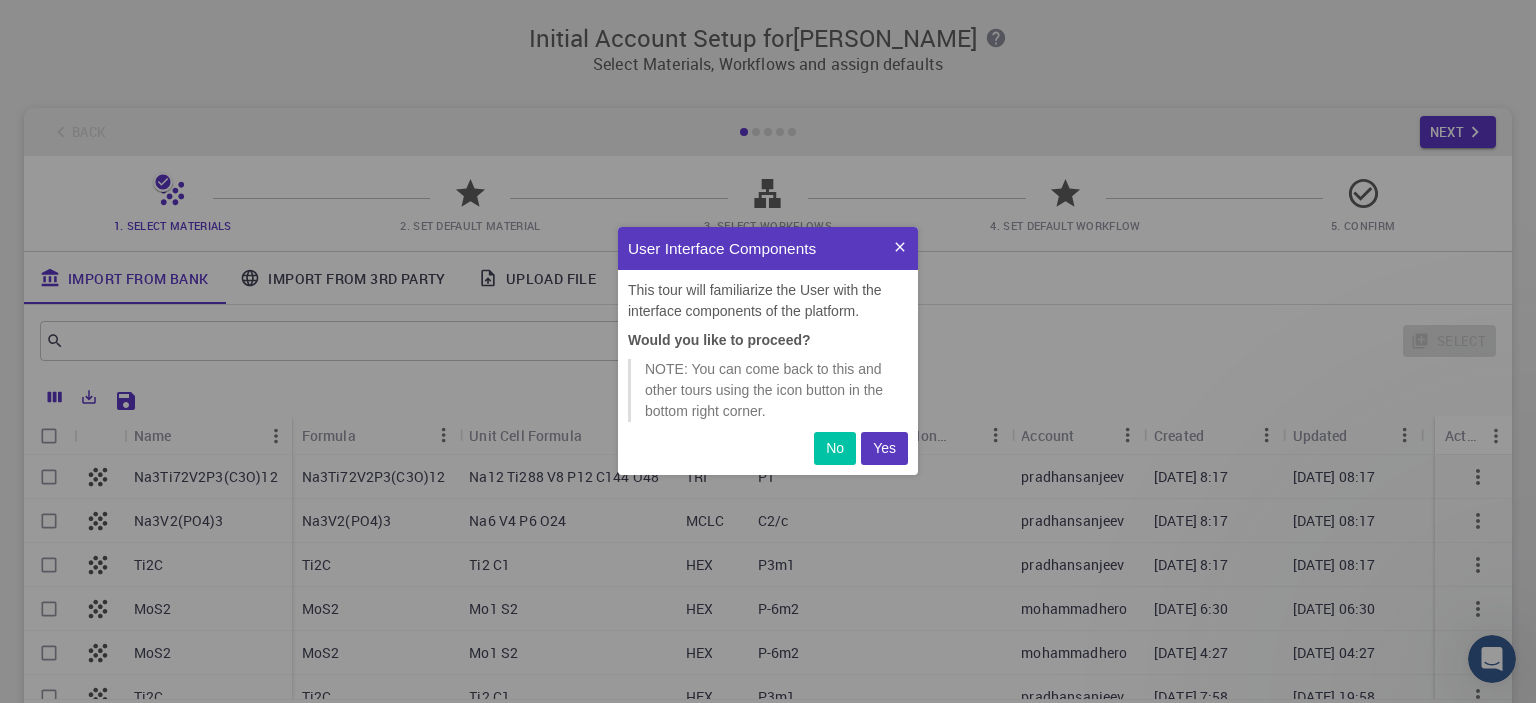 scroll, scrollTop: 0, scrollLeft: 0, axis: both 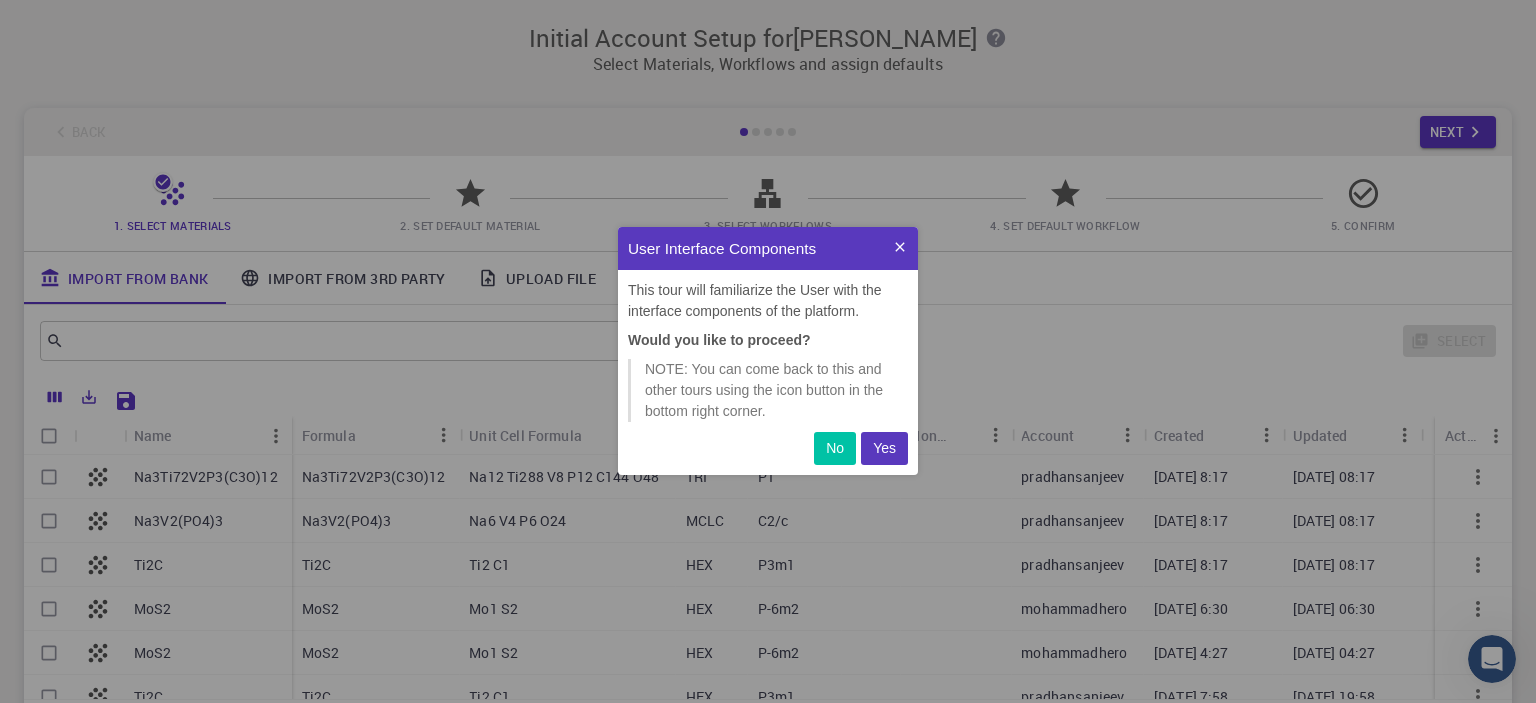 drag, startPoint x: 1102, startPoint y: 329, endPoint x: 1079, endPoint y: 368, distance: 45.276924 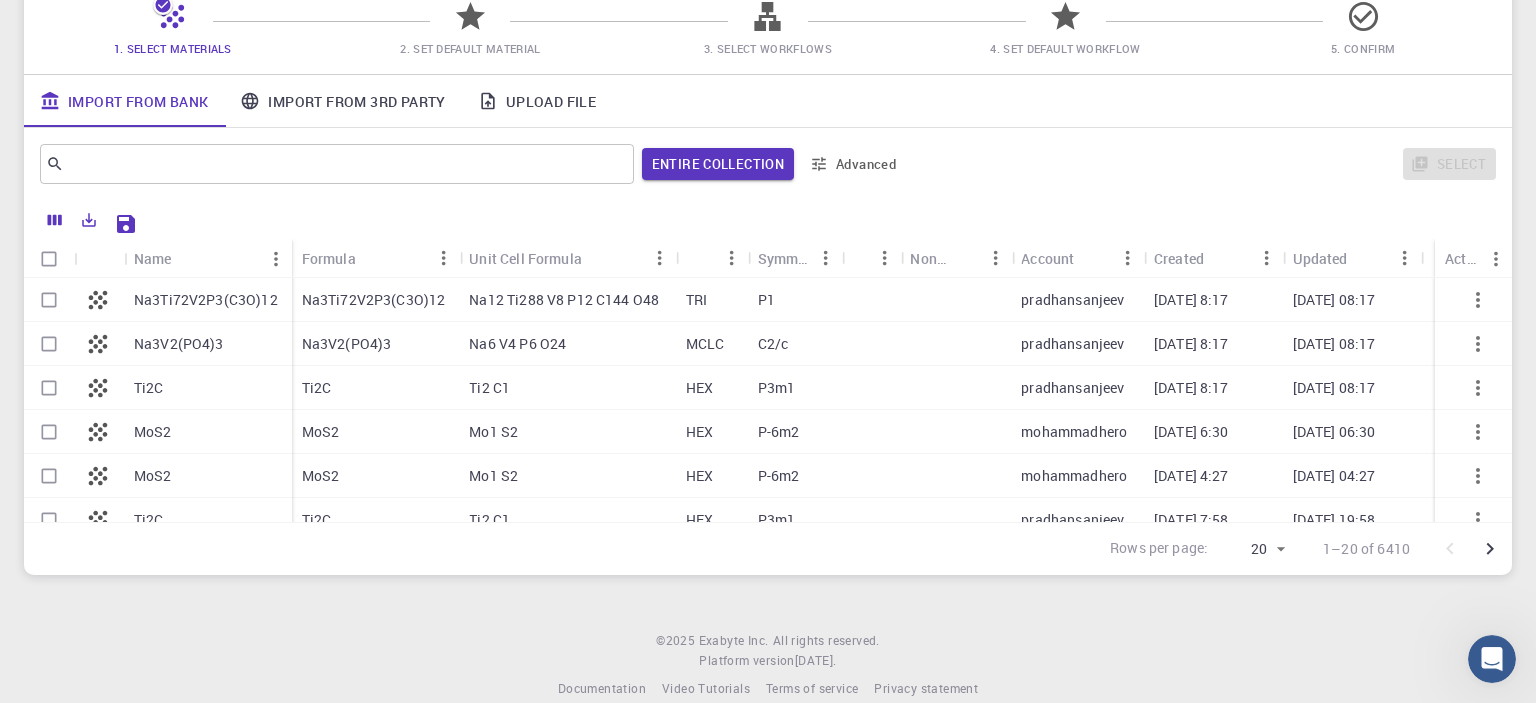scroll, scrollTop: 204, scrollLeft: 0, axis: vertical 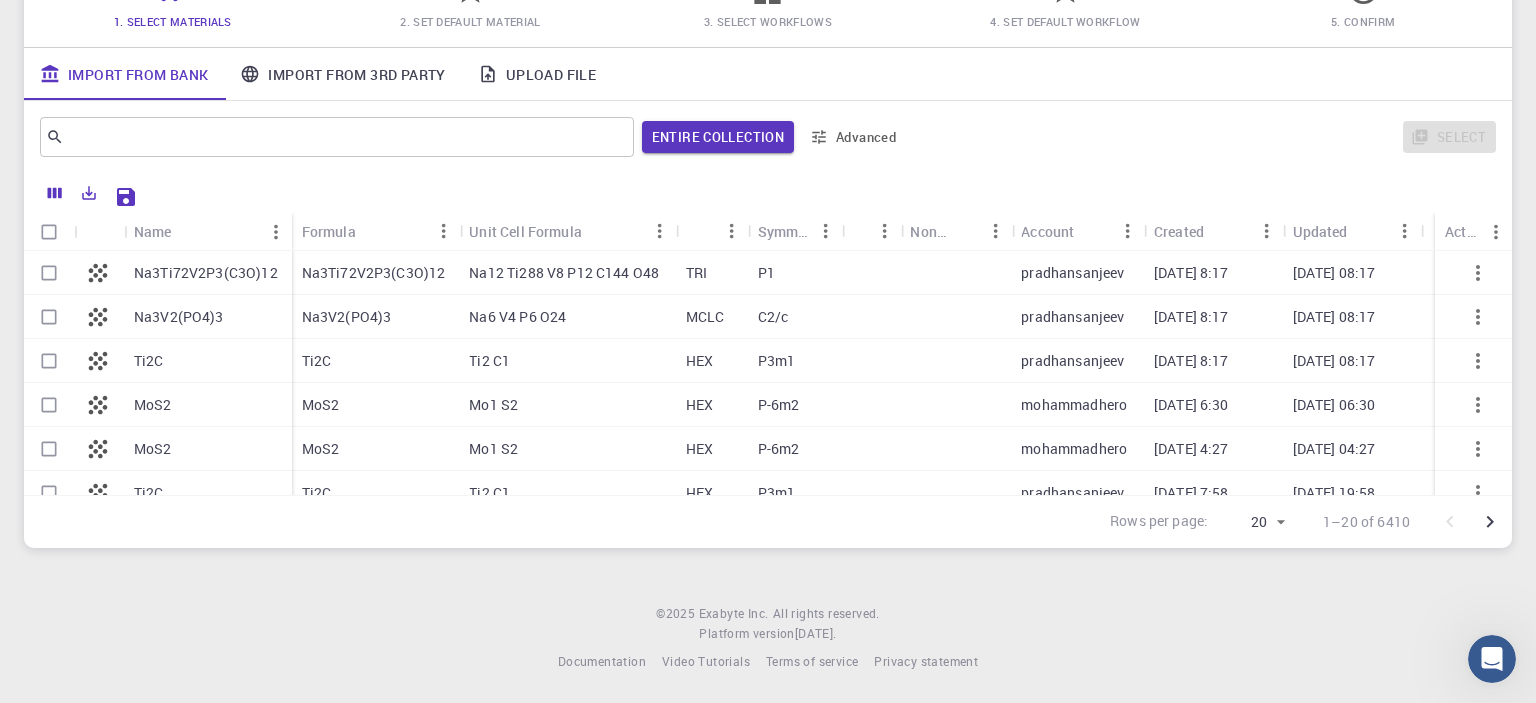 click 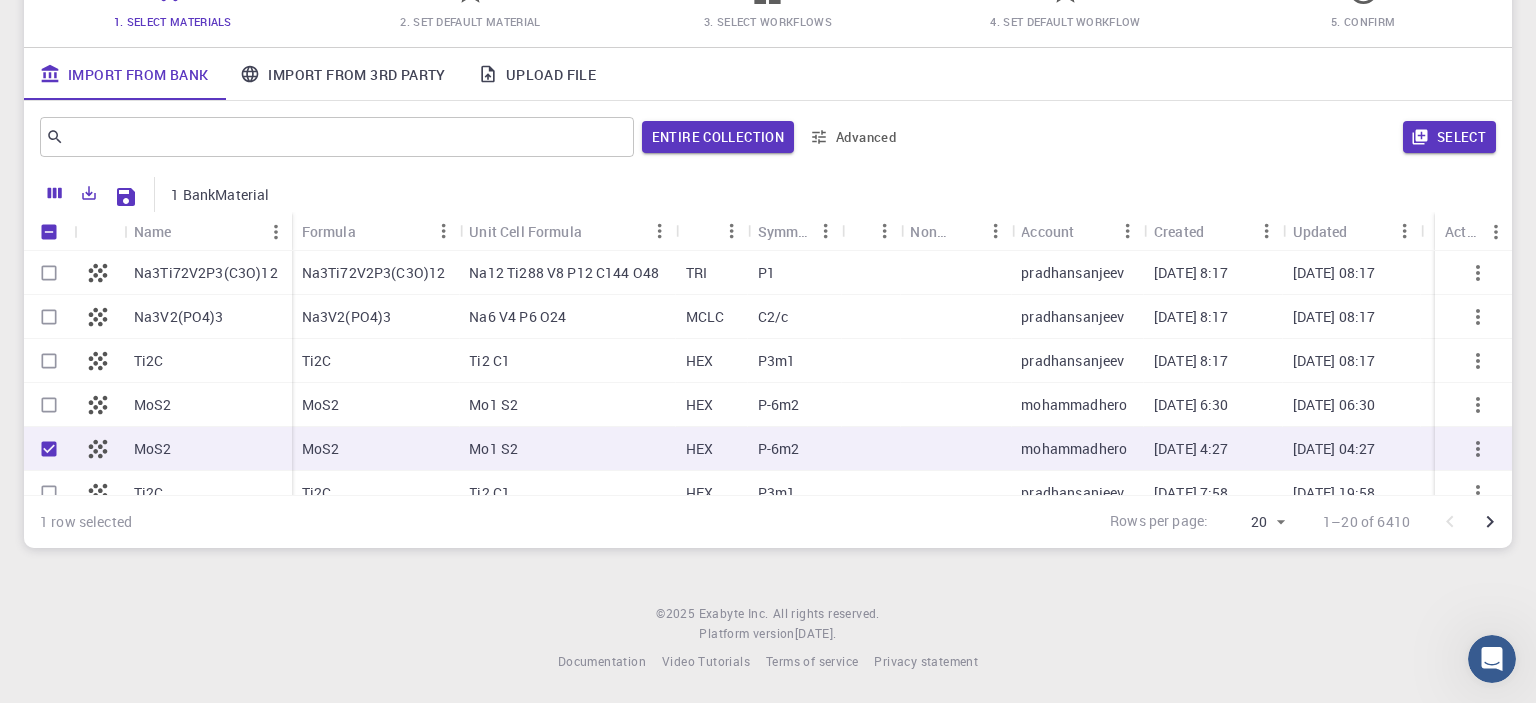 checkbox on "true" 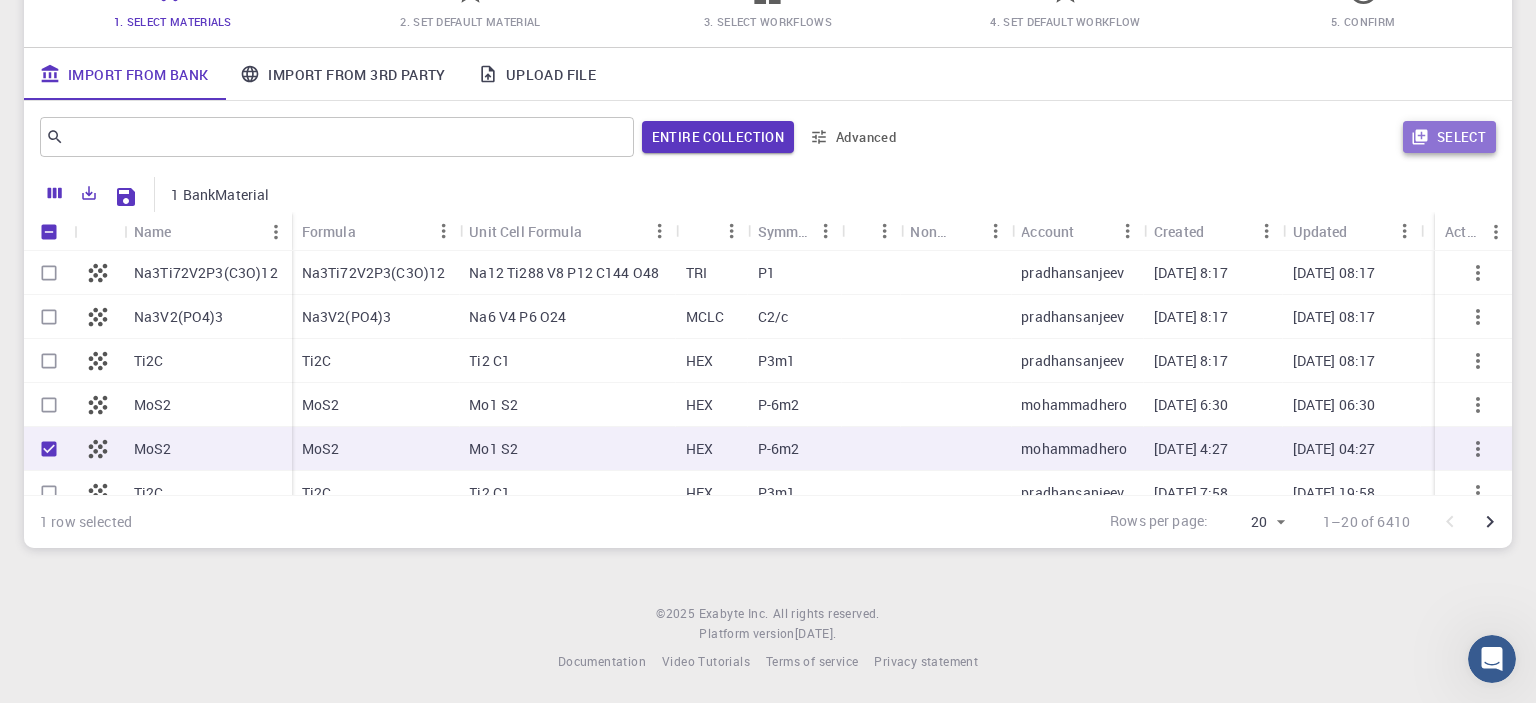 click on "Select" at bounding box center (1449, 137) 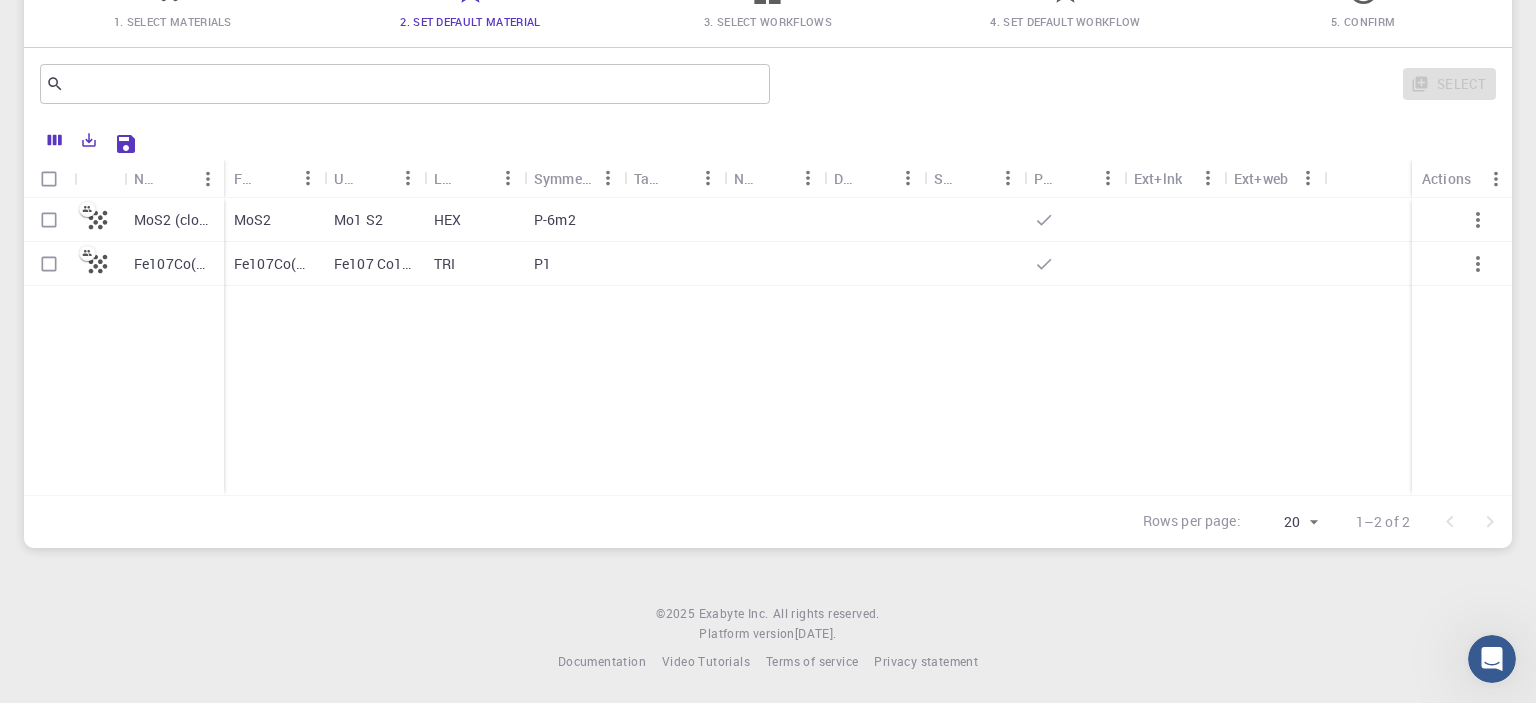 scroll, scrollTop: 0, scrollLeft: 0, axis: both 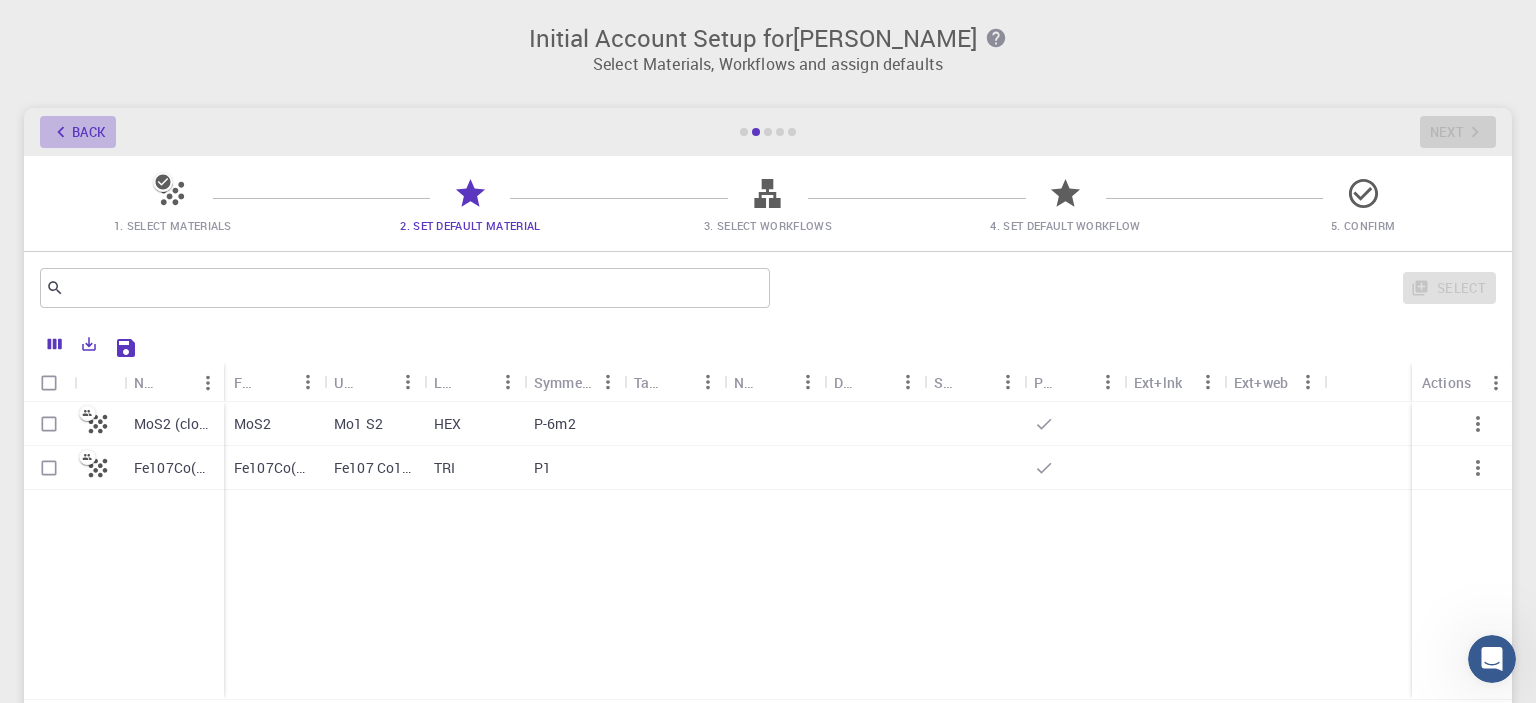 click on "Back" at bounding box center [78, 132] 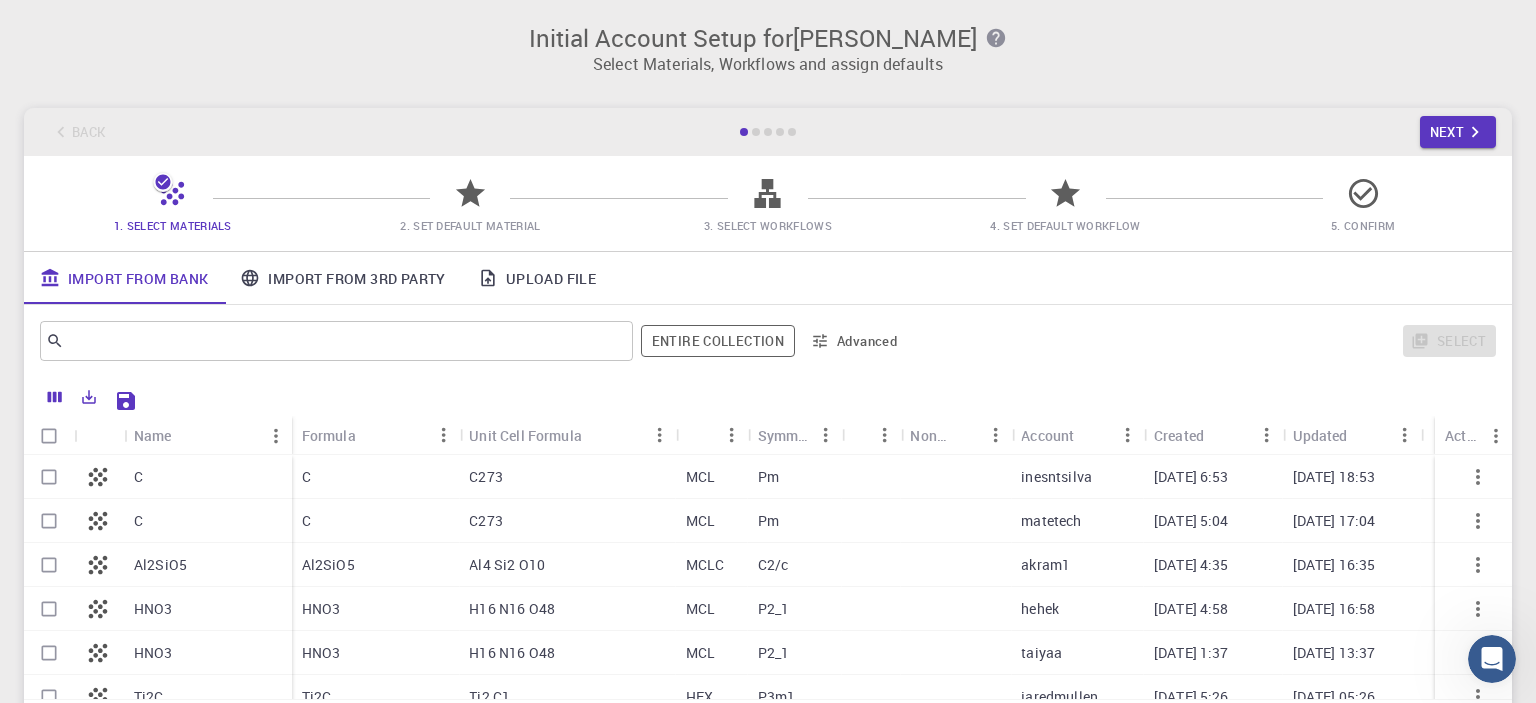 click on "Back Next" at bounding box center (768, 132) 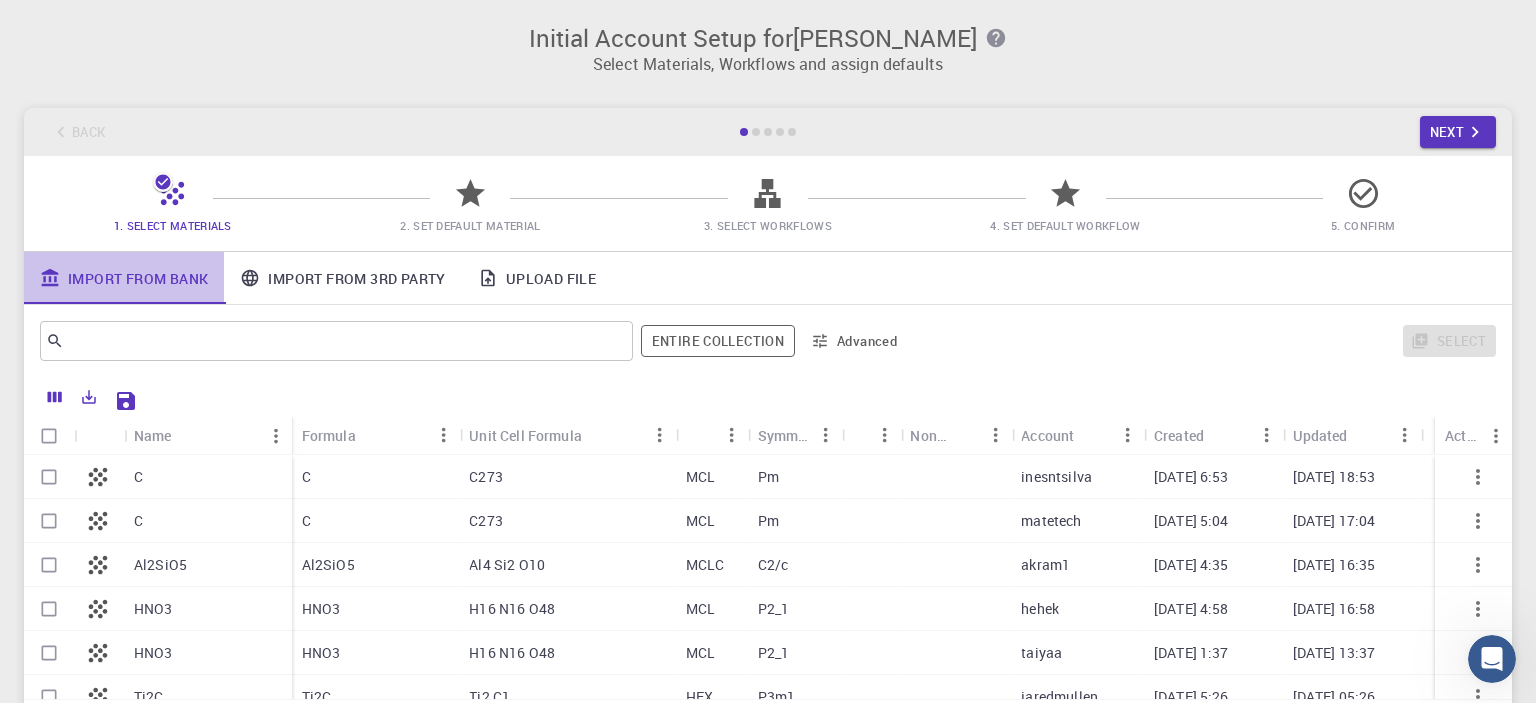 click on "Import From Bank" at bounding box center [124, 278] 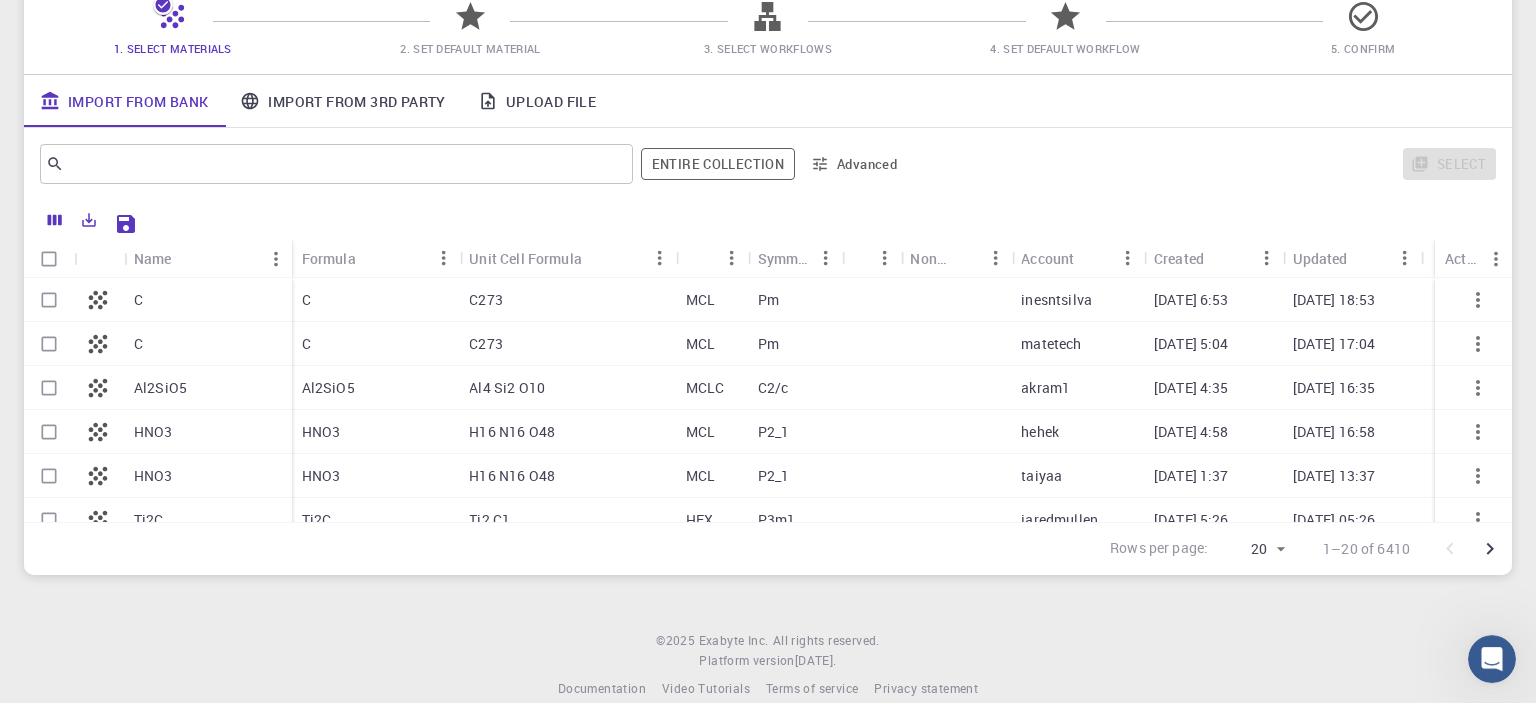 scroll, scrollTop: 204, scrollLeft: 0, axis: vertical 